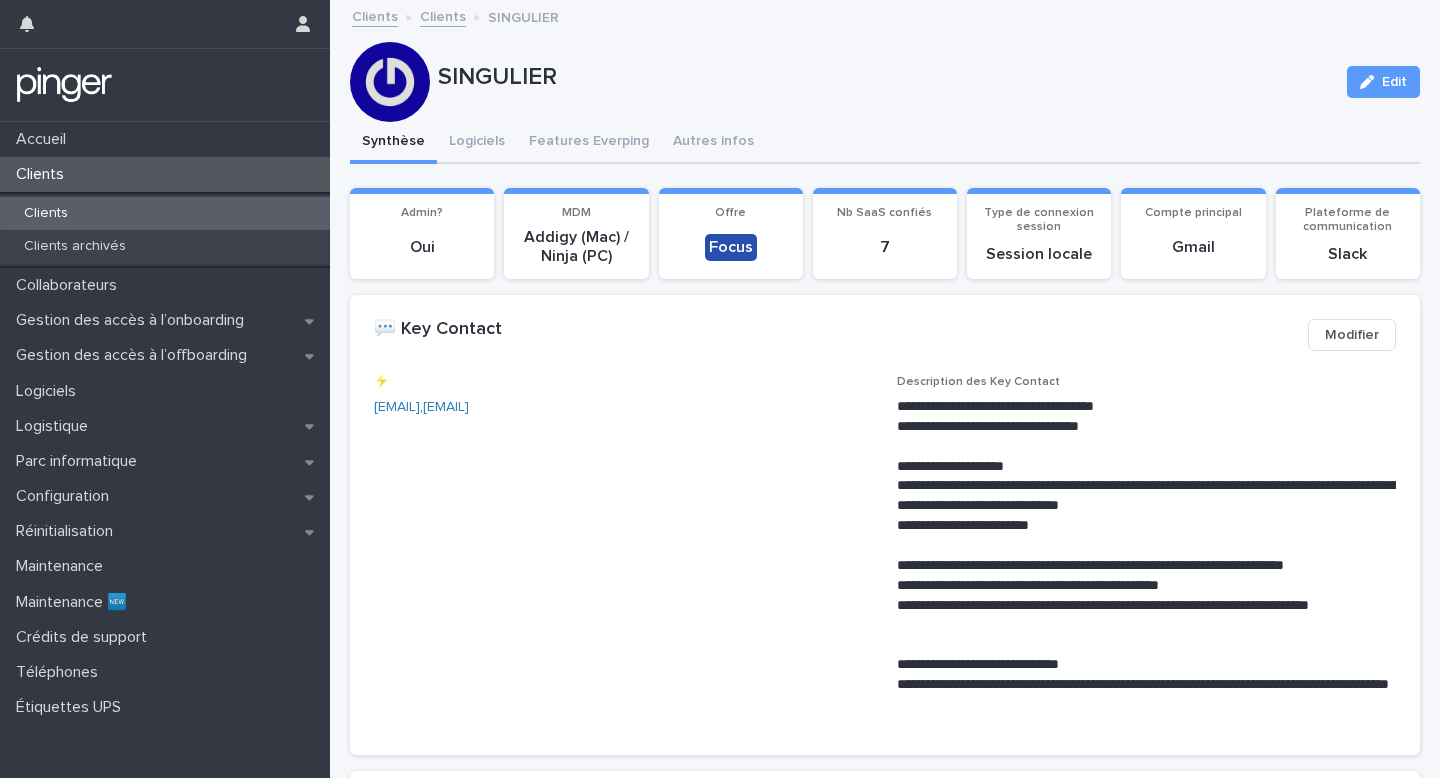 scroll, scrollTop: 0, scrollLeft: 0, axis: both 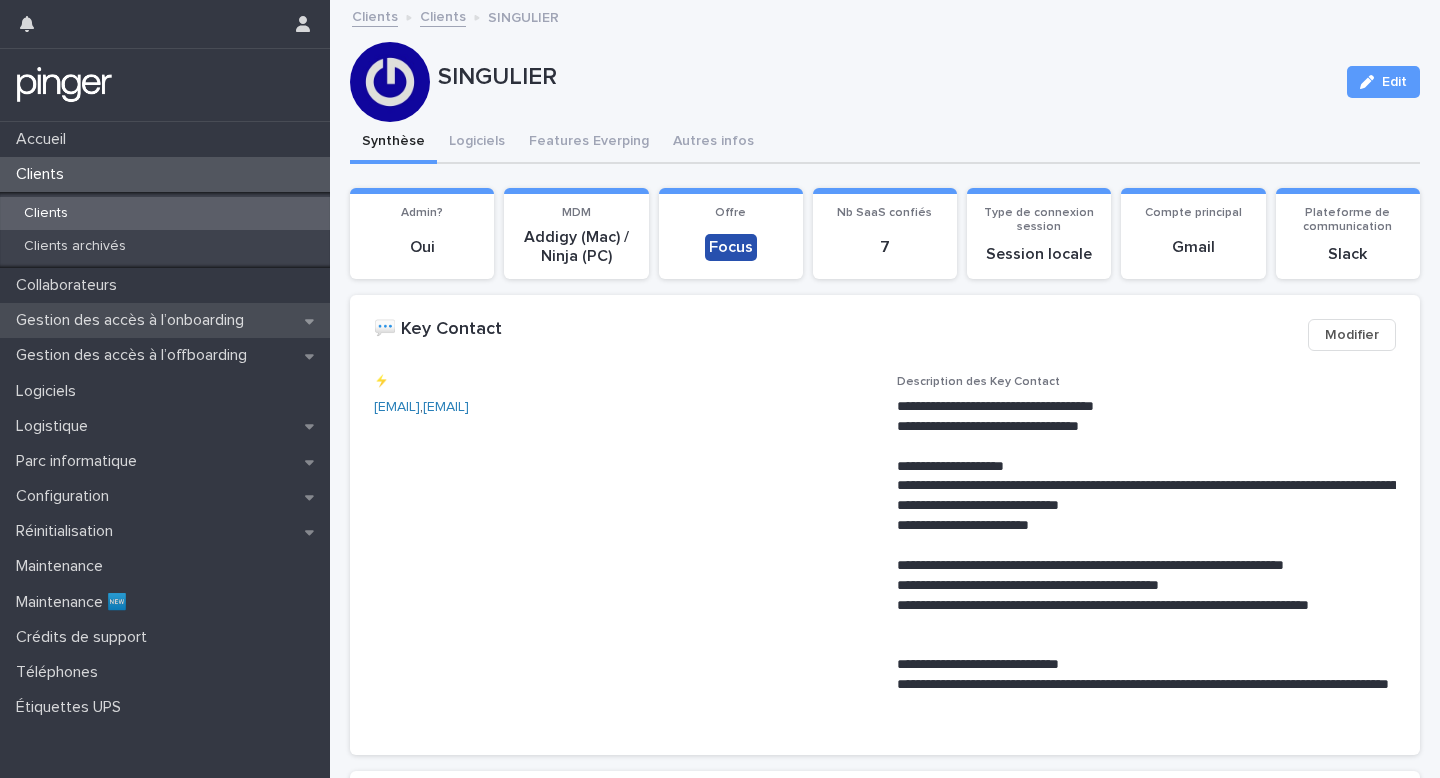click on "Gestion des accès à l’onboarding" at bounding box center (134, 320) 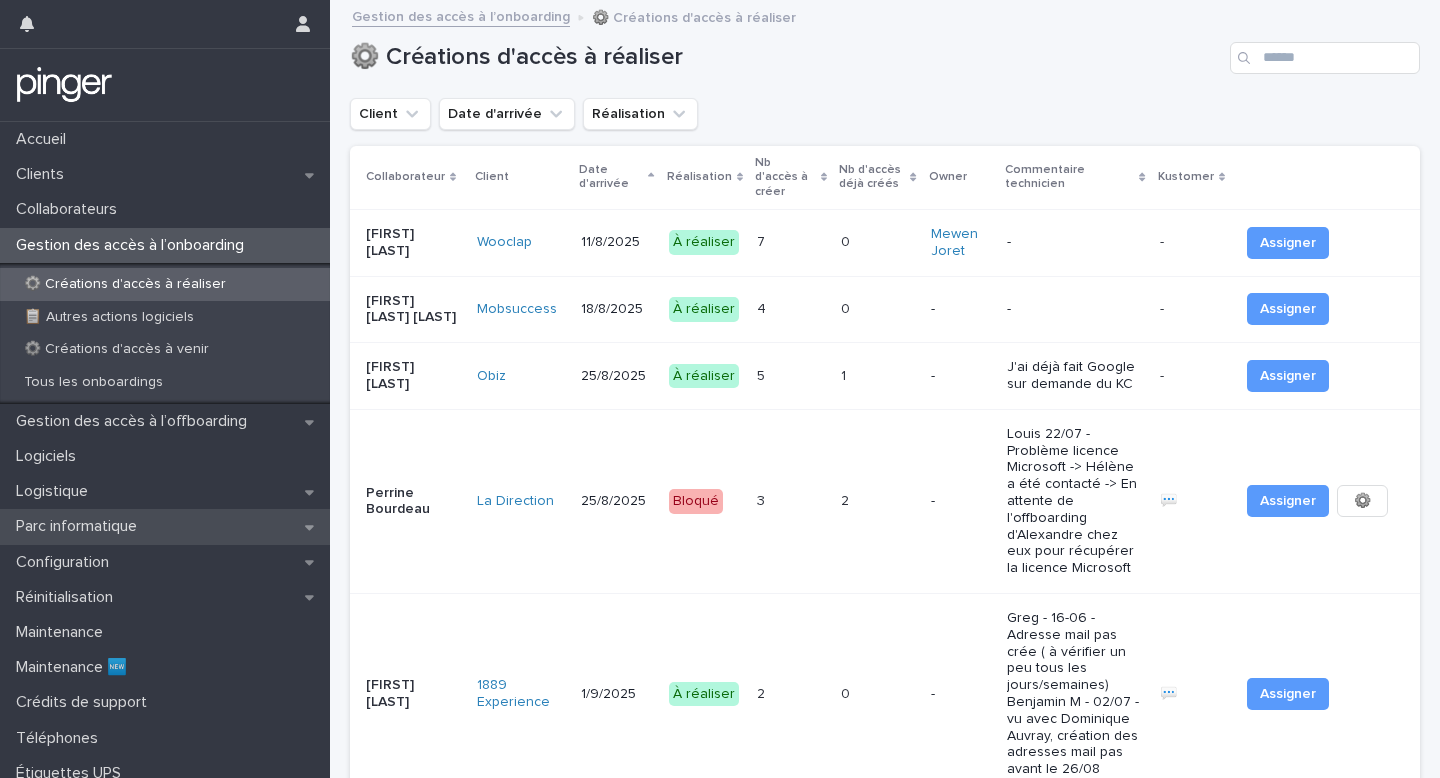 scroll, scrollTop: 13, scrollLeft: 0, axis: vertical 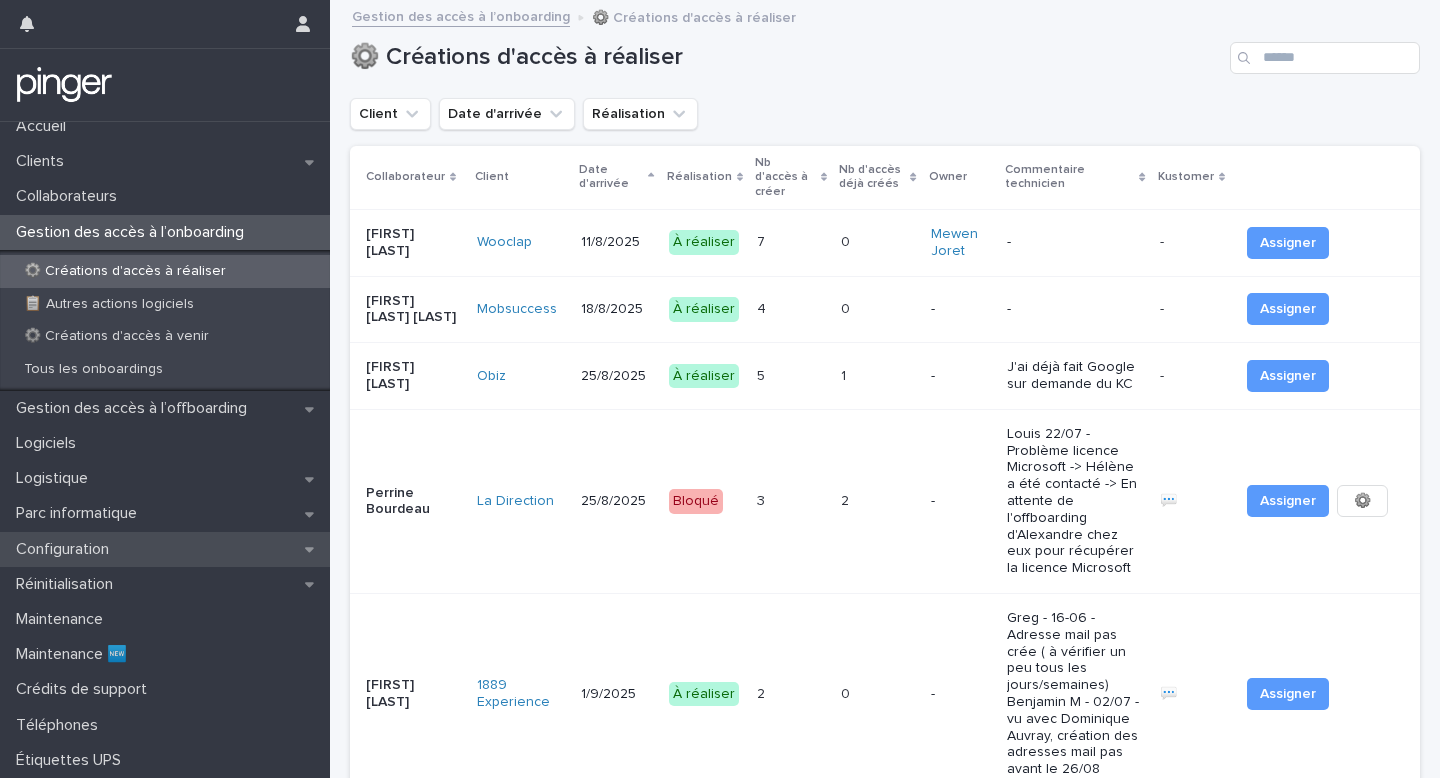 click on "Configuration" at bounding box center [165, 549] 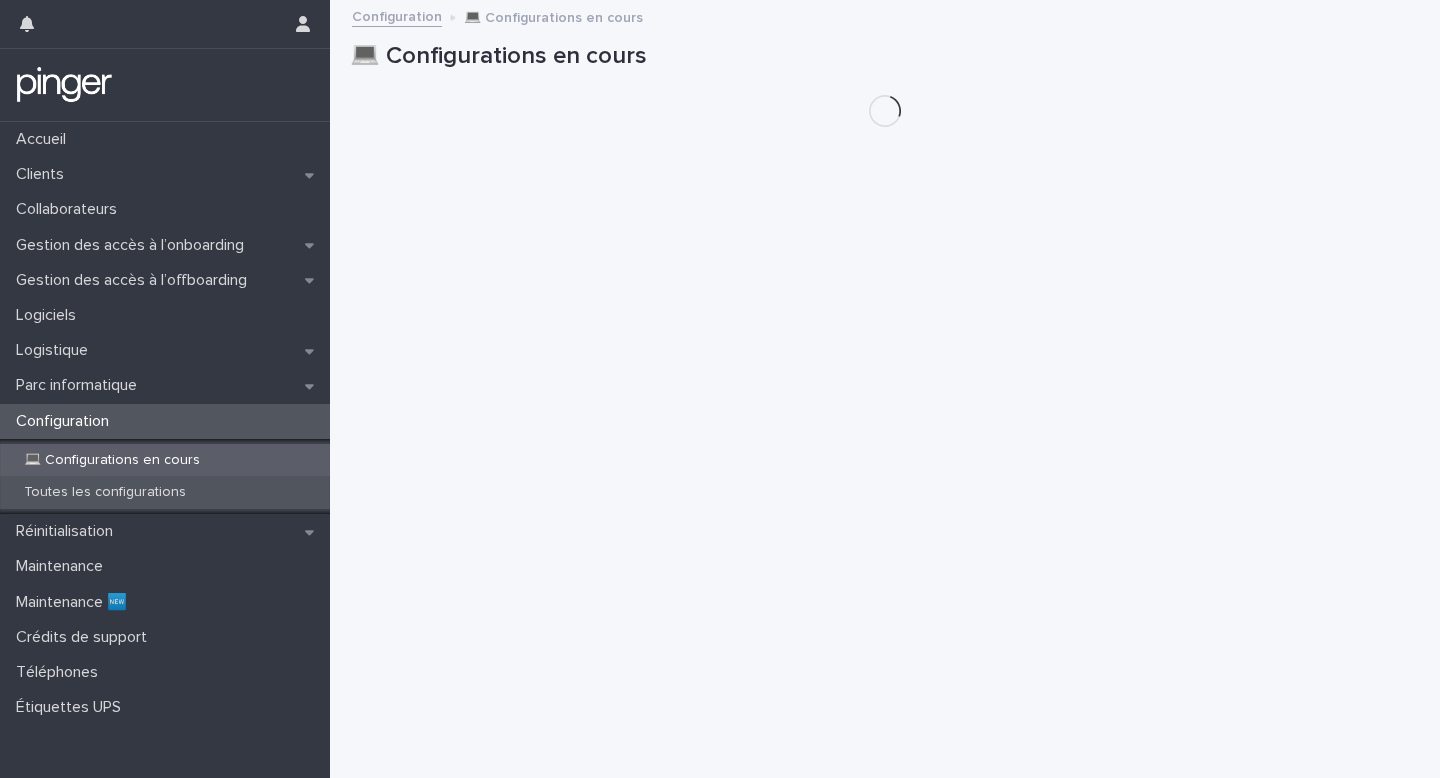 click on "Toutes les configurations" at bounding box center [105, 492] 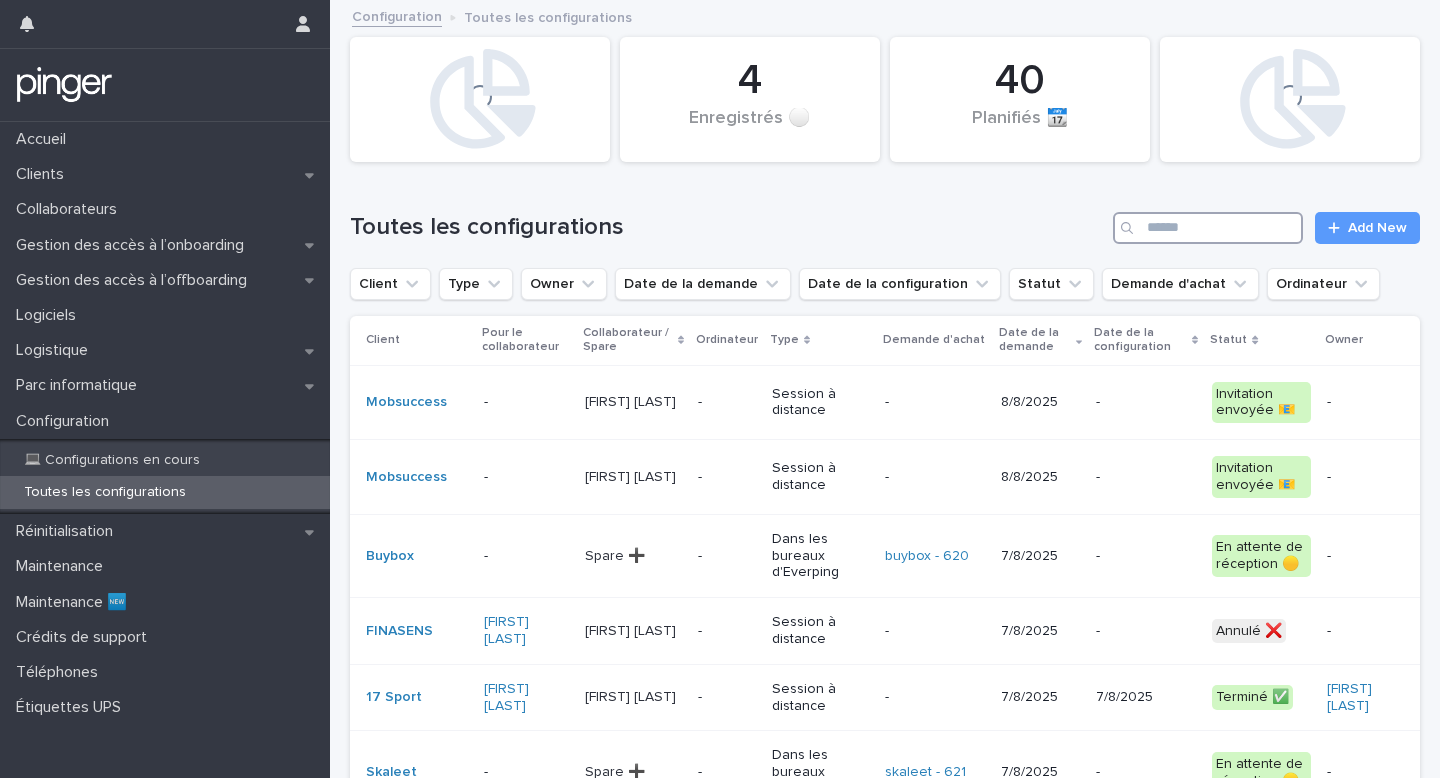 click at bounding box center (1208, 228) 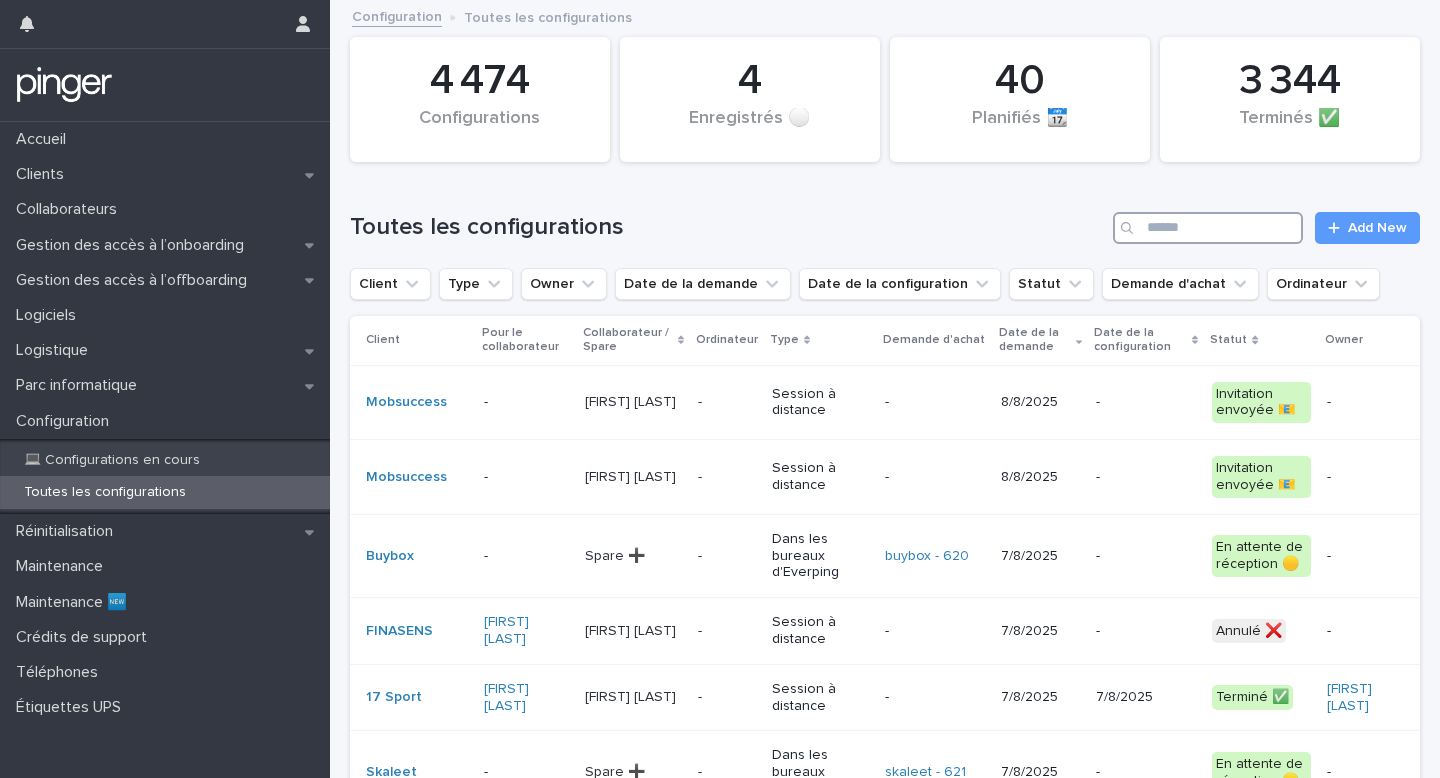 type on "*" 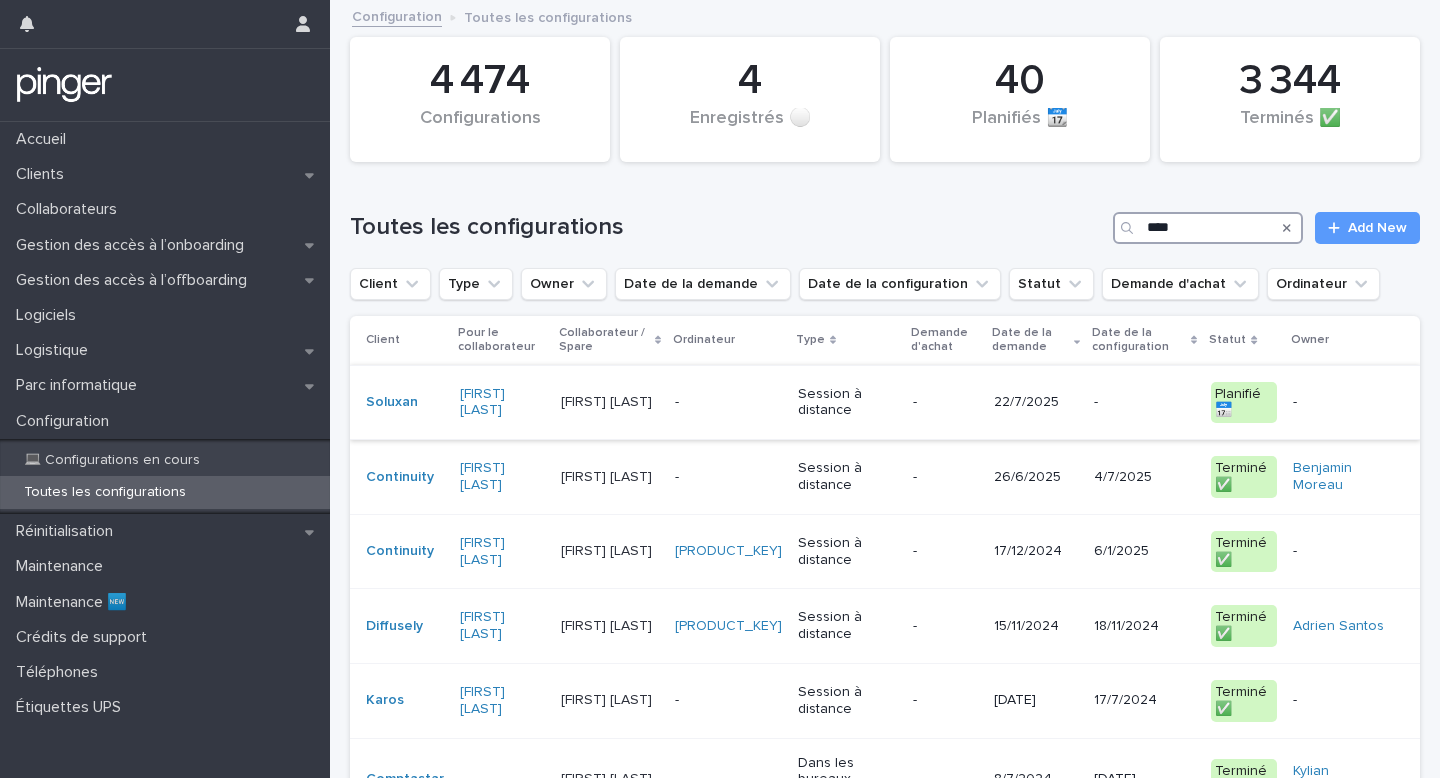 type on "****" 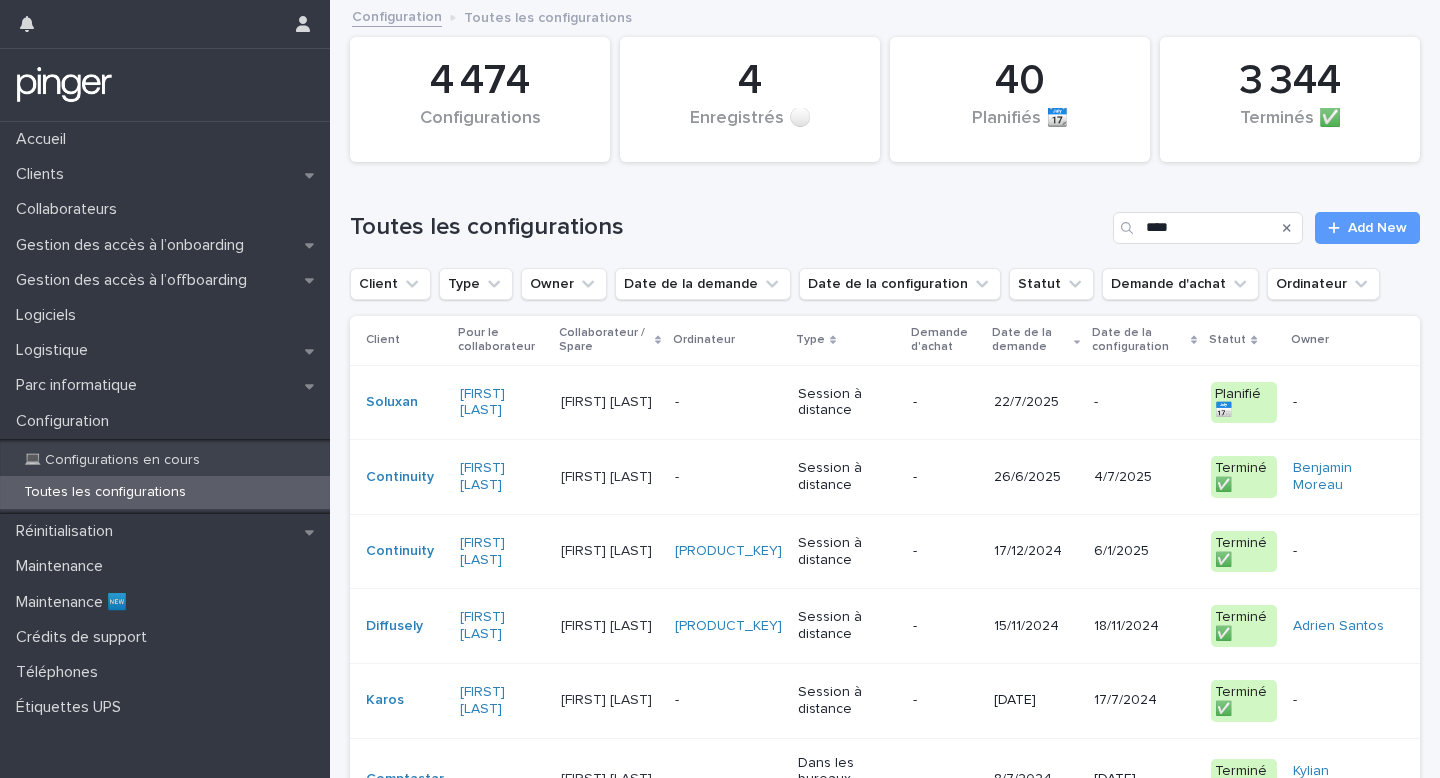 click on "-" at bounding box center [945, 402] 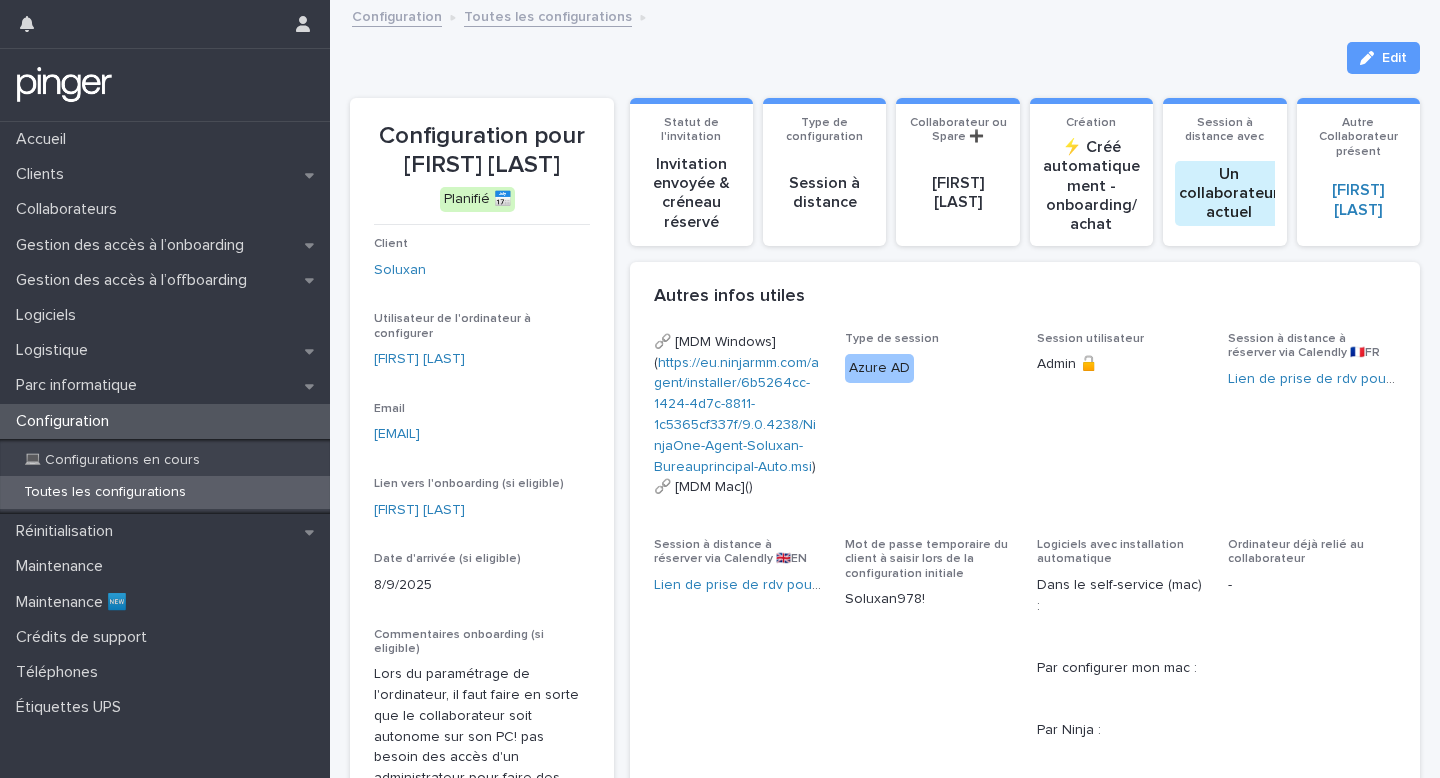 click on "Edit" at bounding box center [1394, 58] 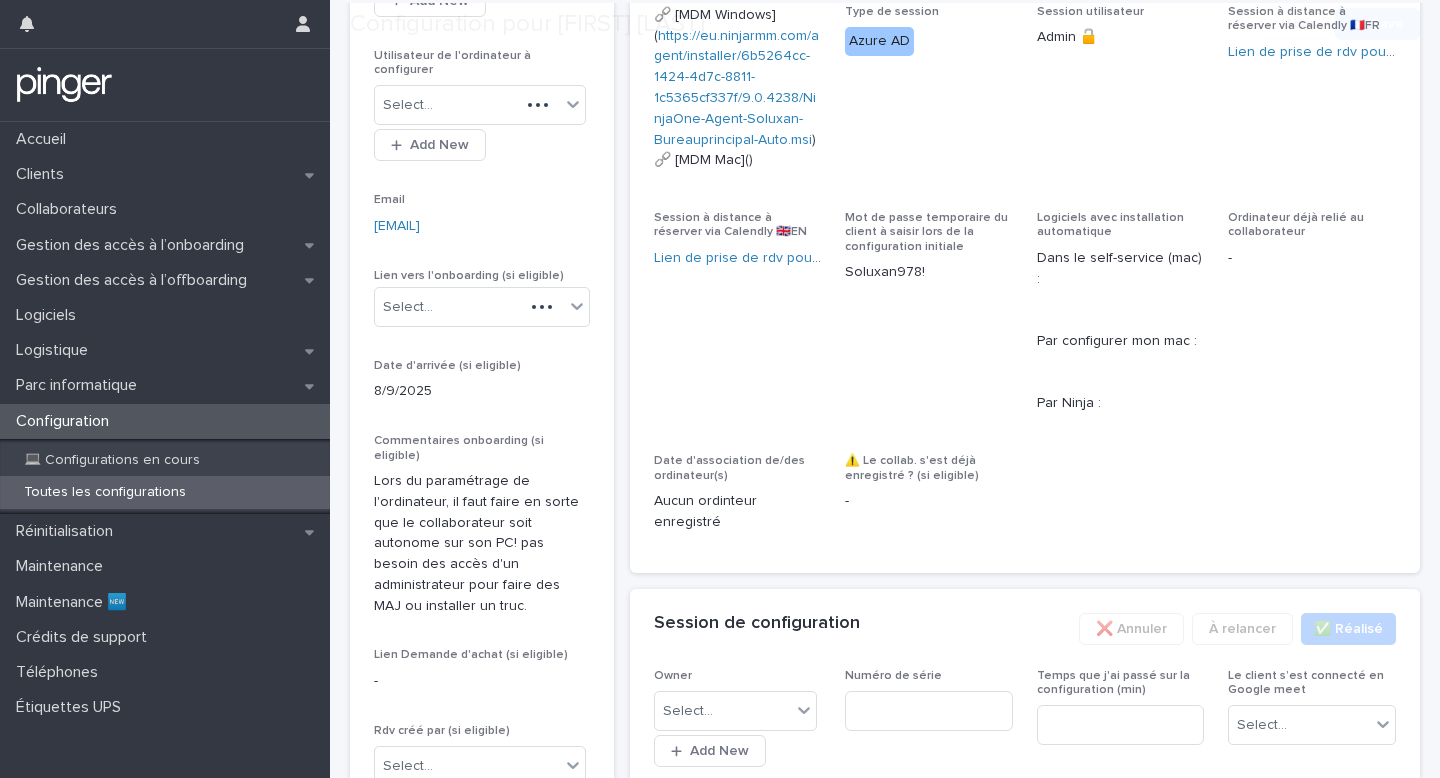 scroll, scrollTop: 460, scrollLeft: 0, axis: vertical 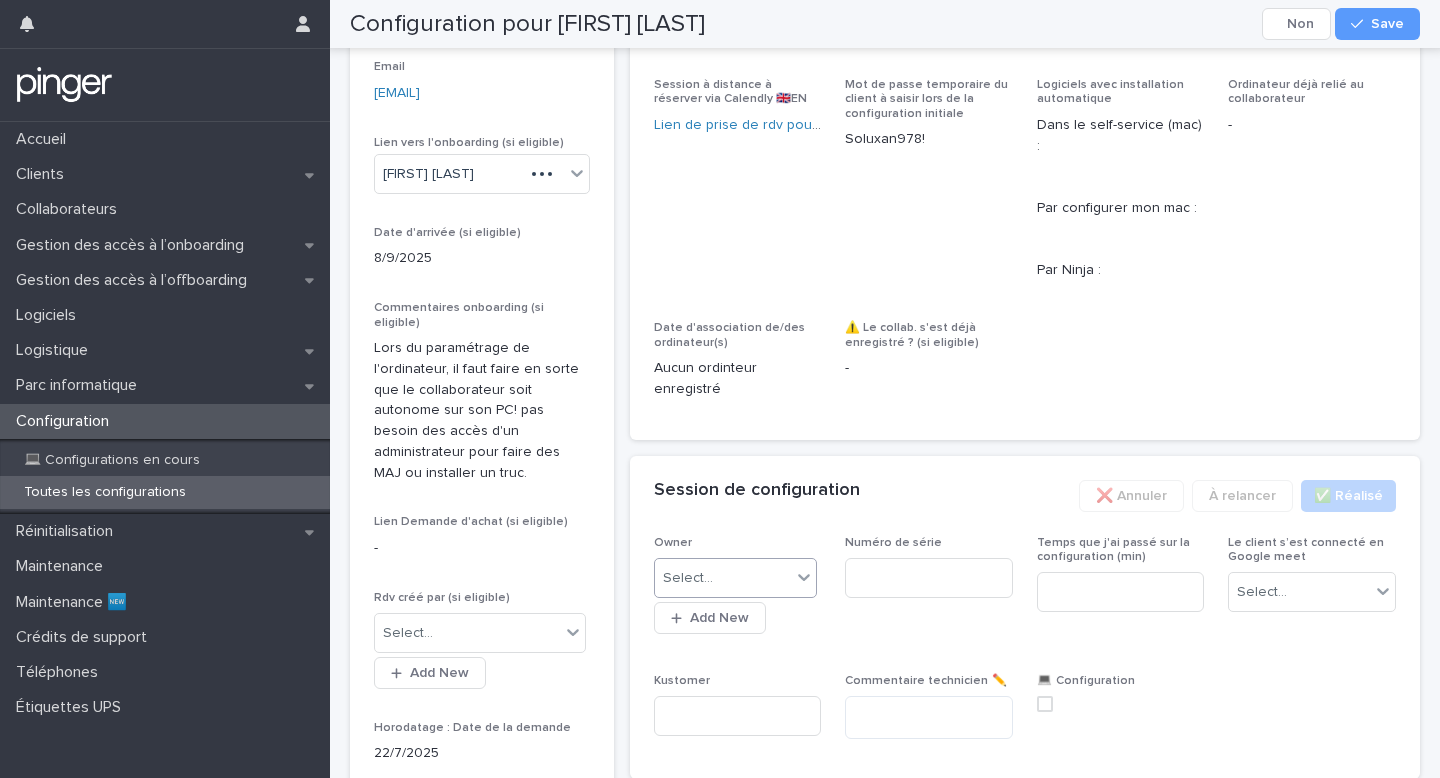 click on "Select..." at bounding box center (723, 578) 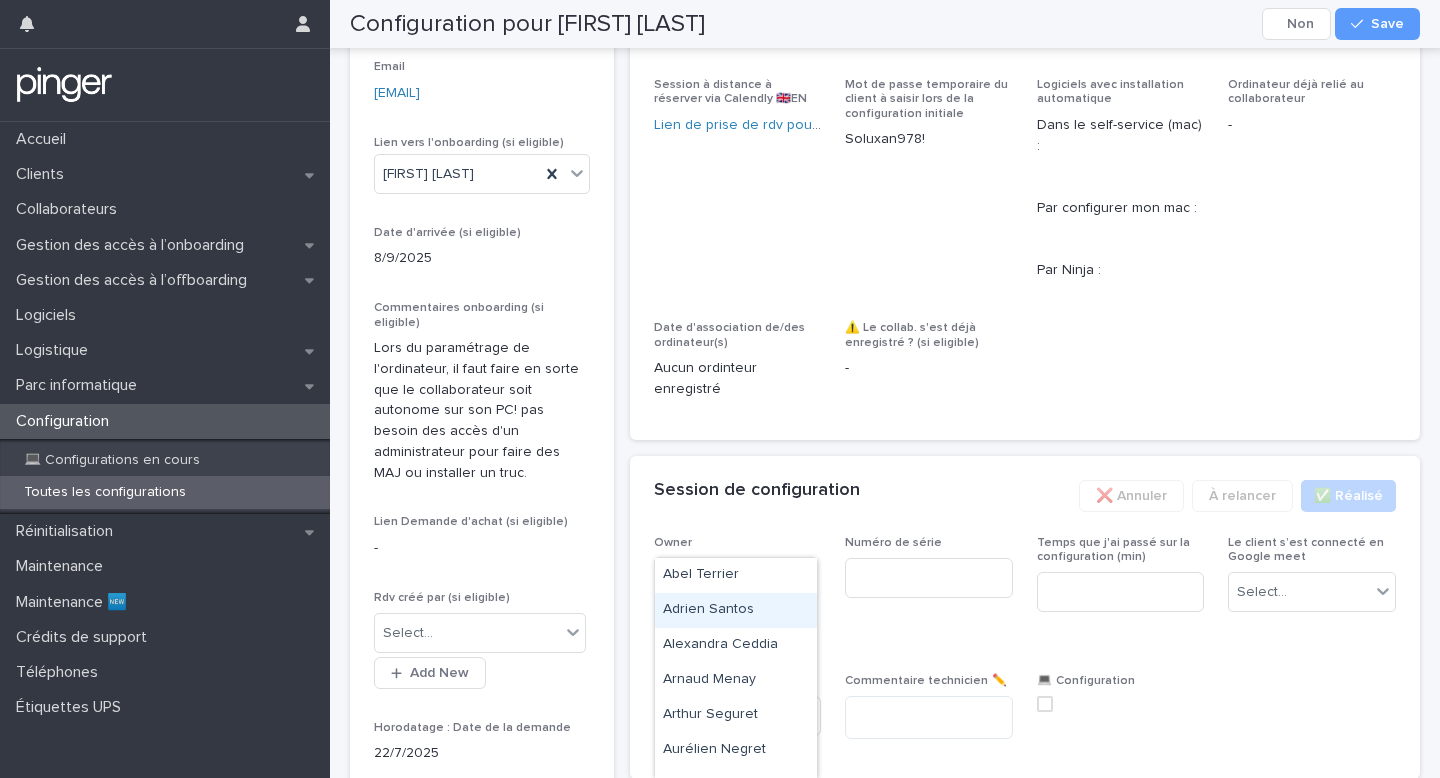 click on "Adrien Santos" at bounding box center [736, 610] 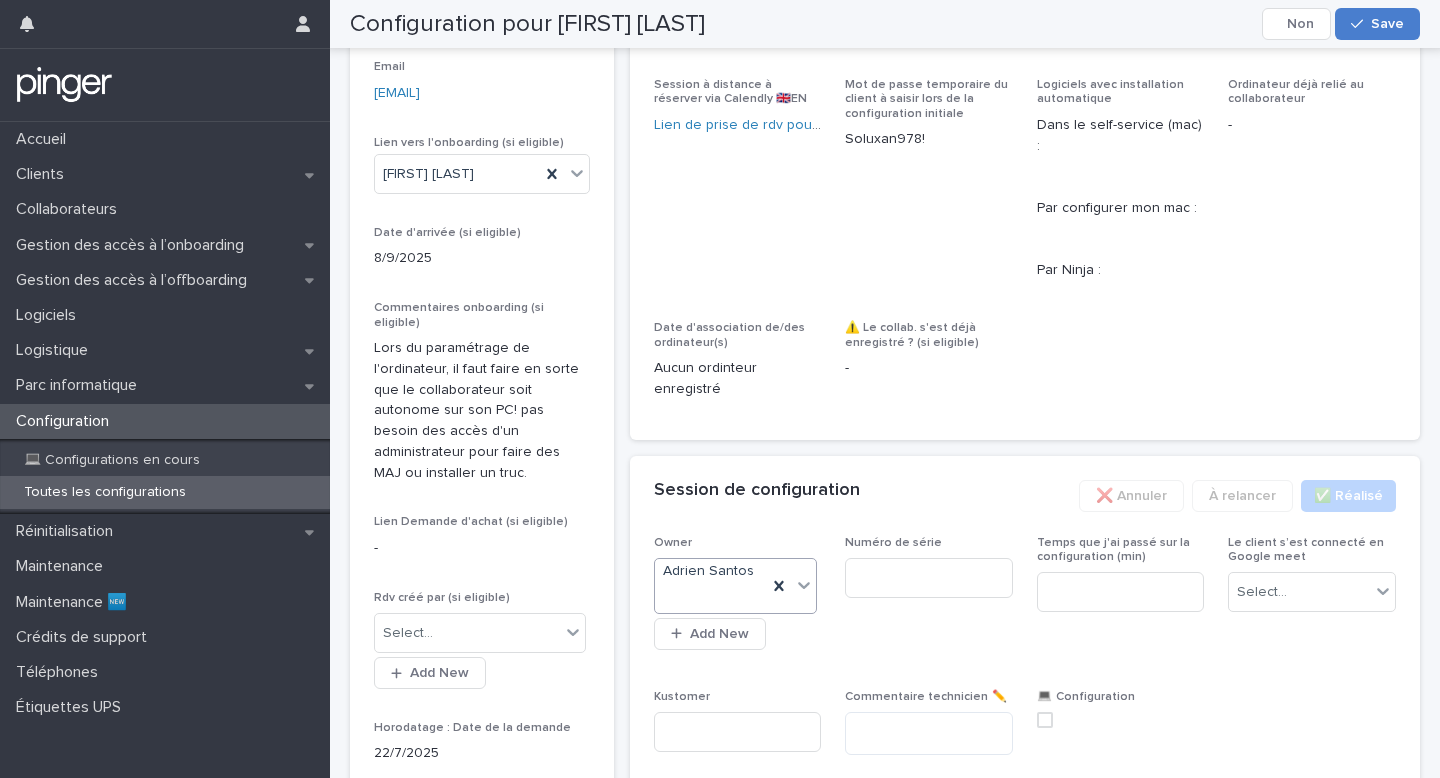 click 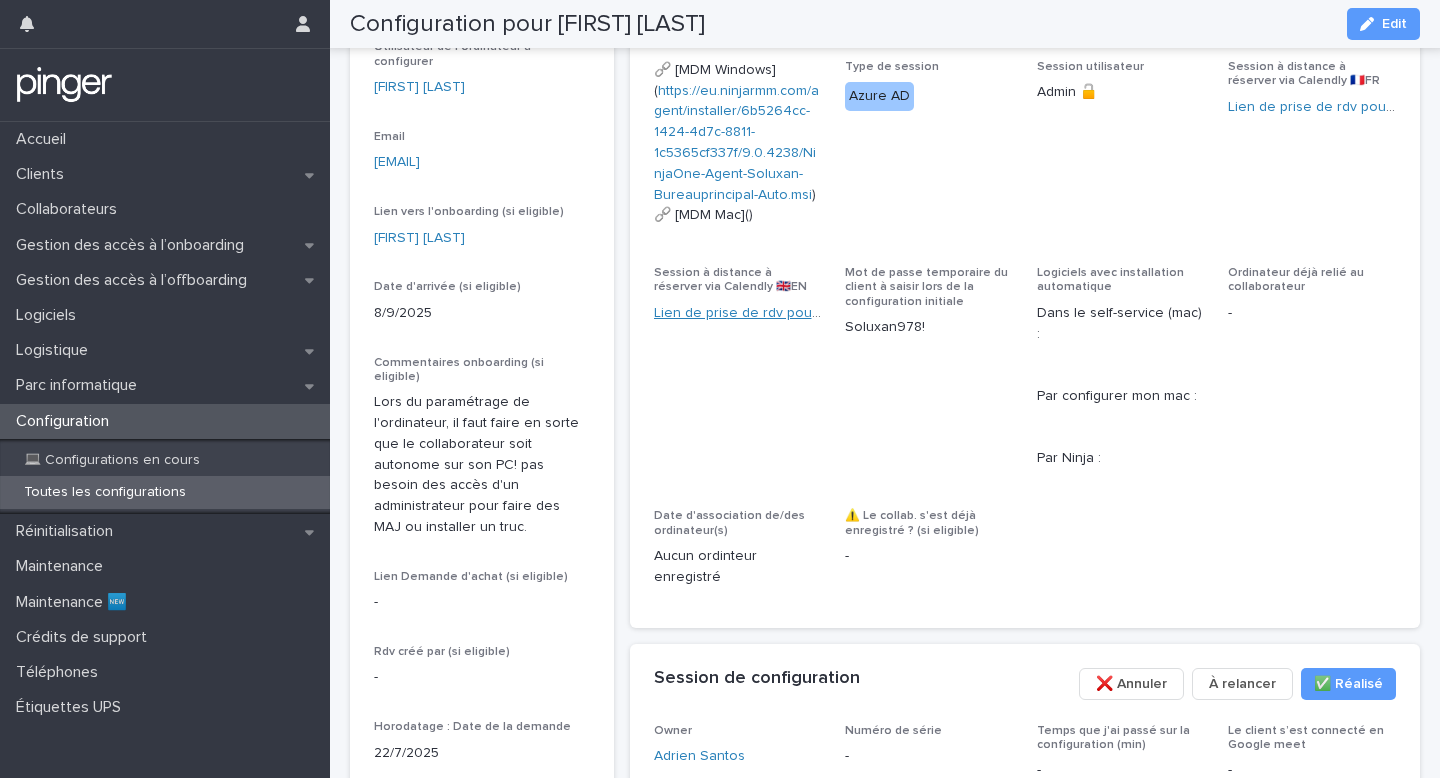 scroll, scrollTop: 88, scrollLeft: 0, axis: vertical 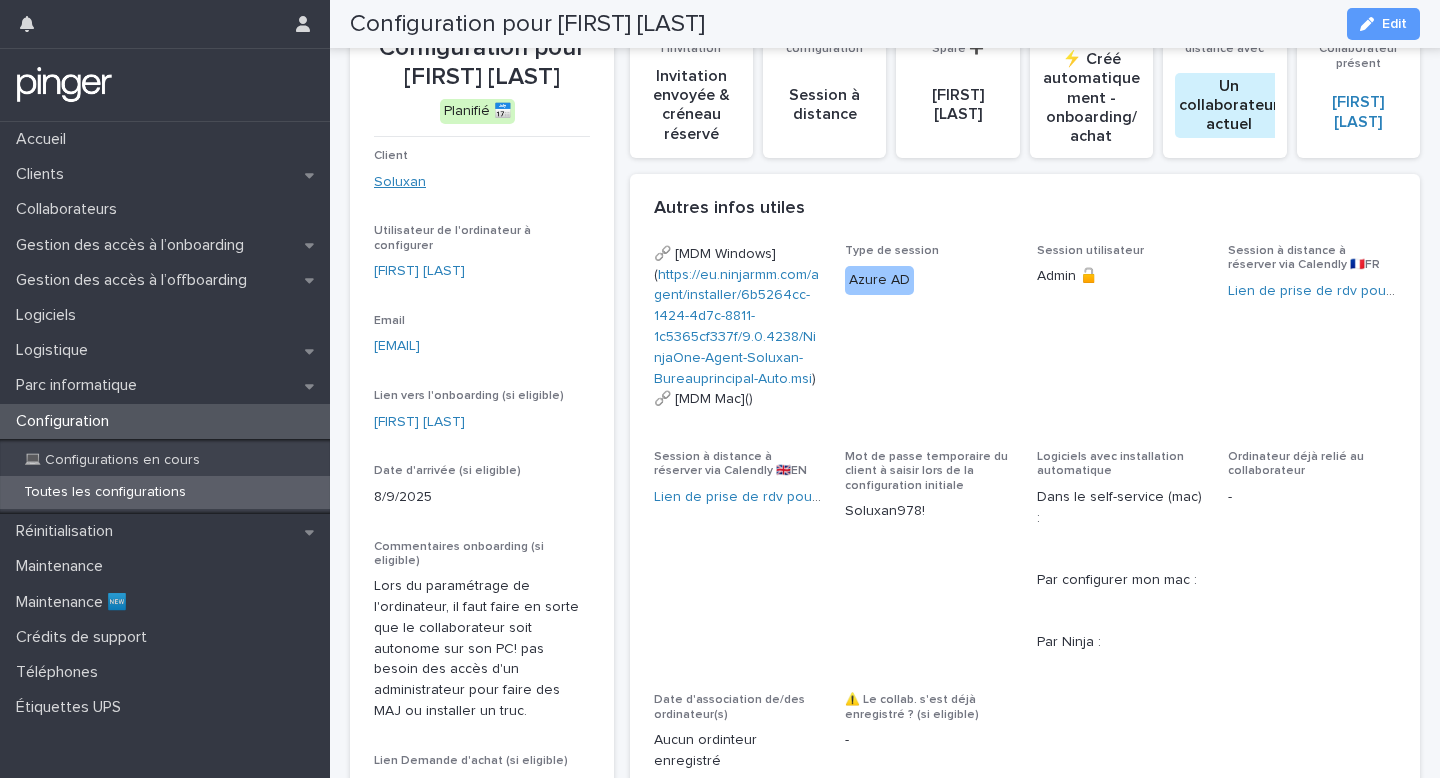 click on "Soluxan" at bounding box center (400, 182) 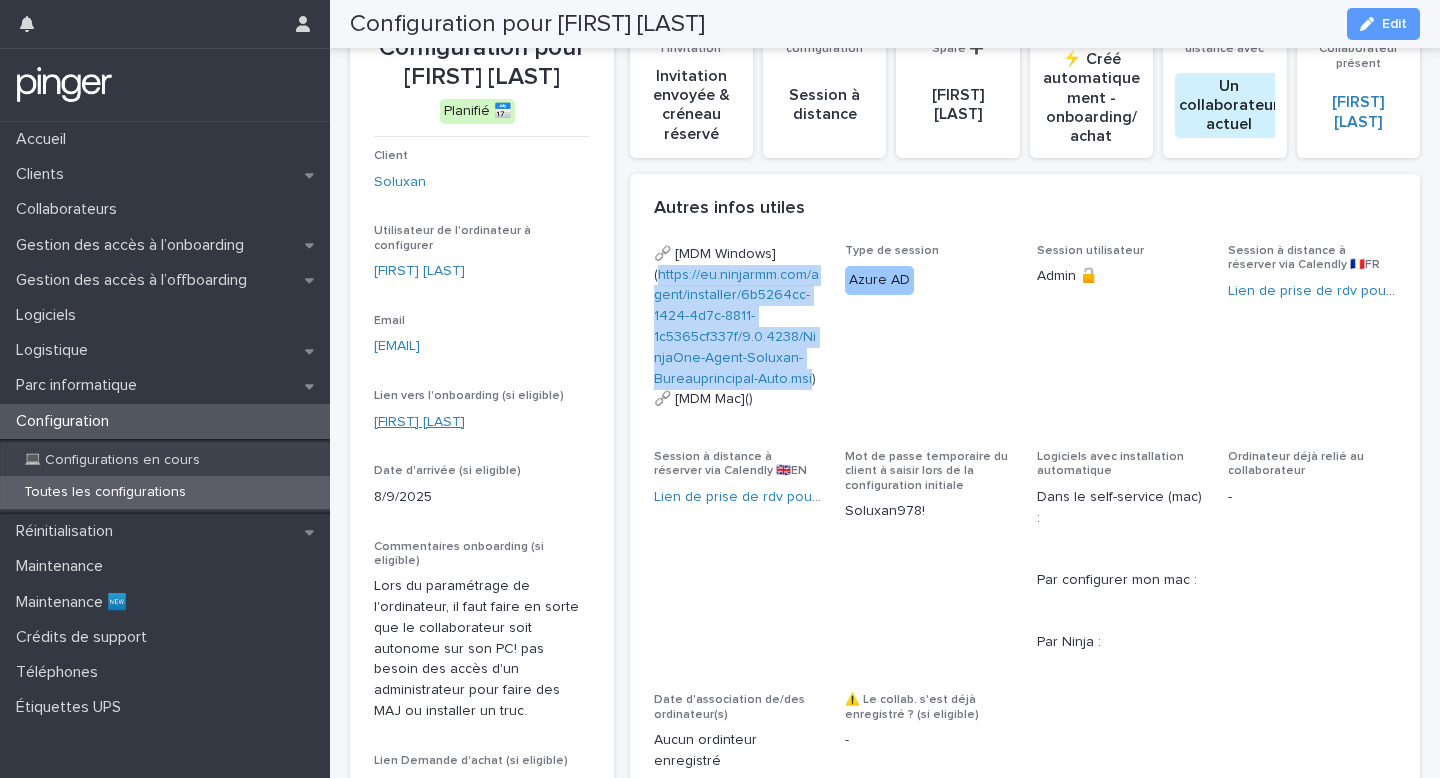 click on "Alix VELARD" at bounding box center [419, 422] 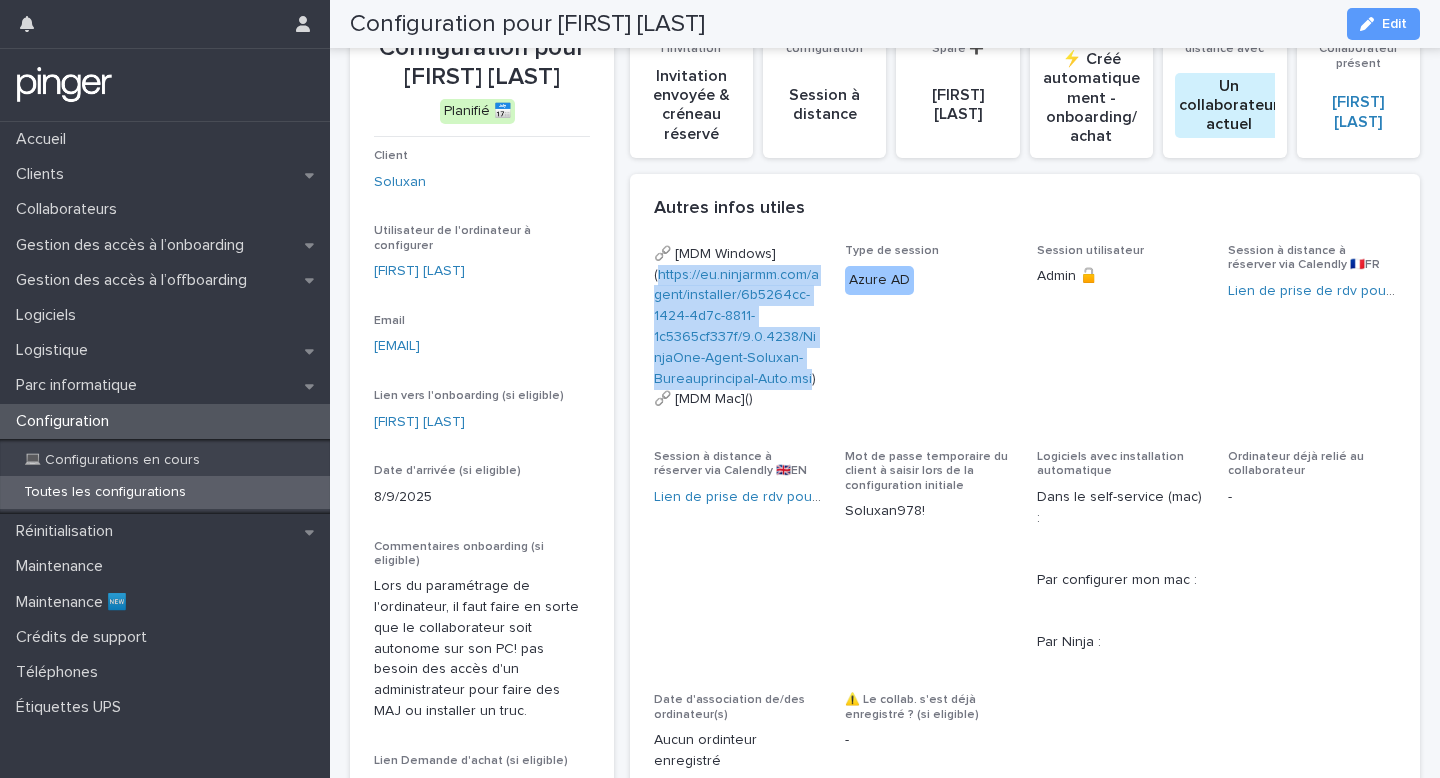 scroll, scrollTop: 496, scrollLeft: 0, axis: vertical 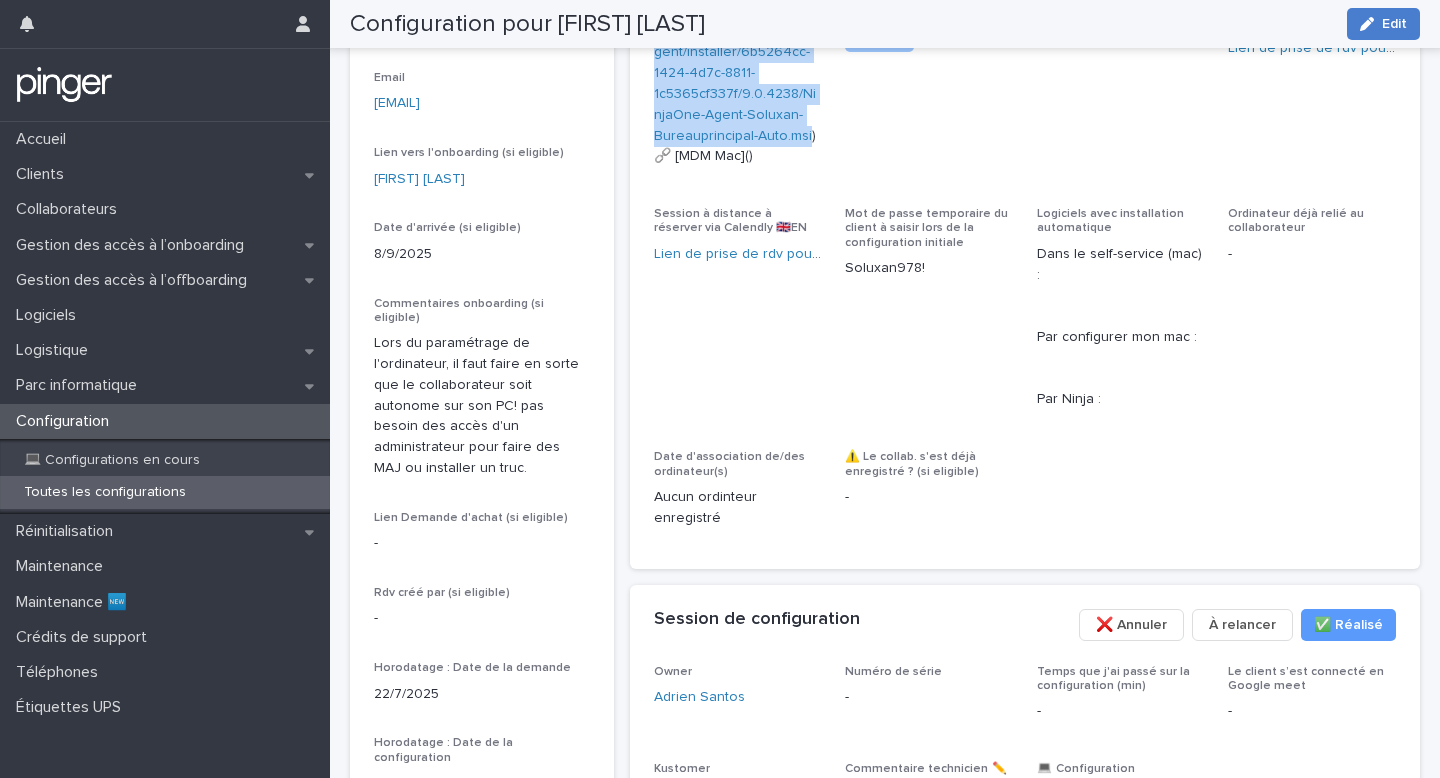 click 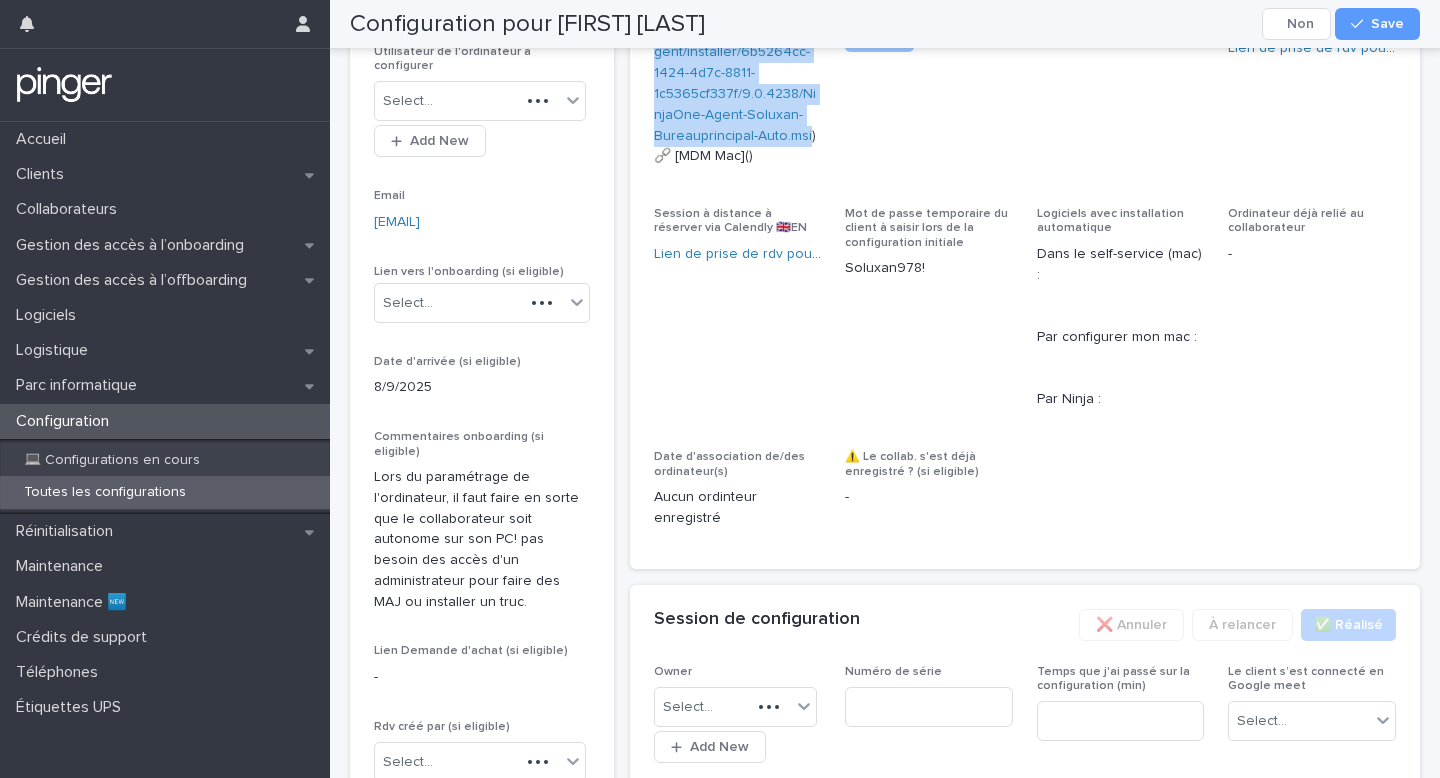 scroll, scrollTop: 389, scrollLeft: 0, axis: vertical 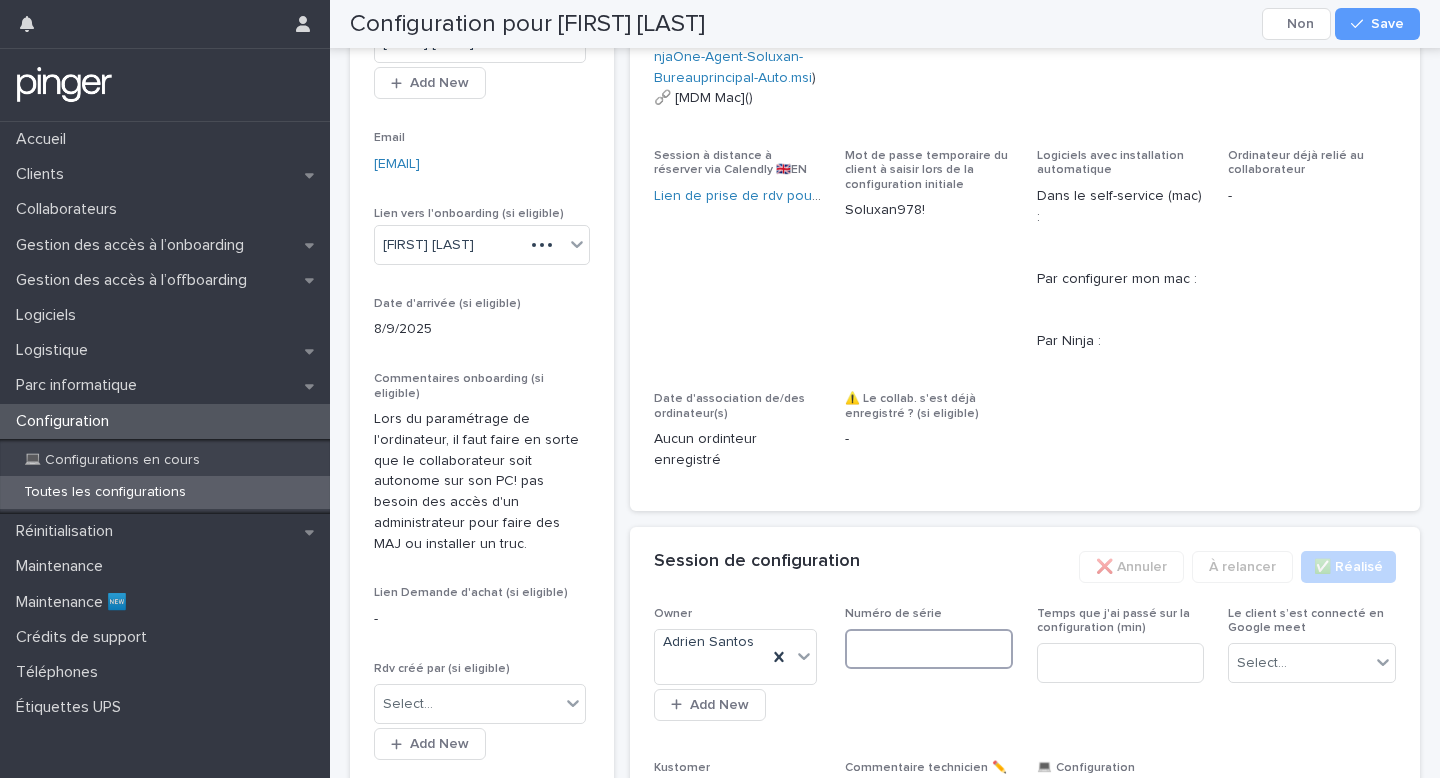 click at bounding box center (929, 649) 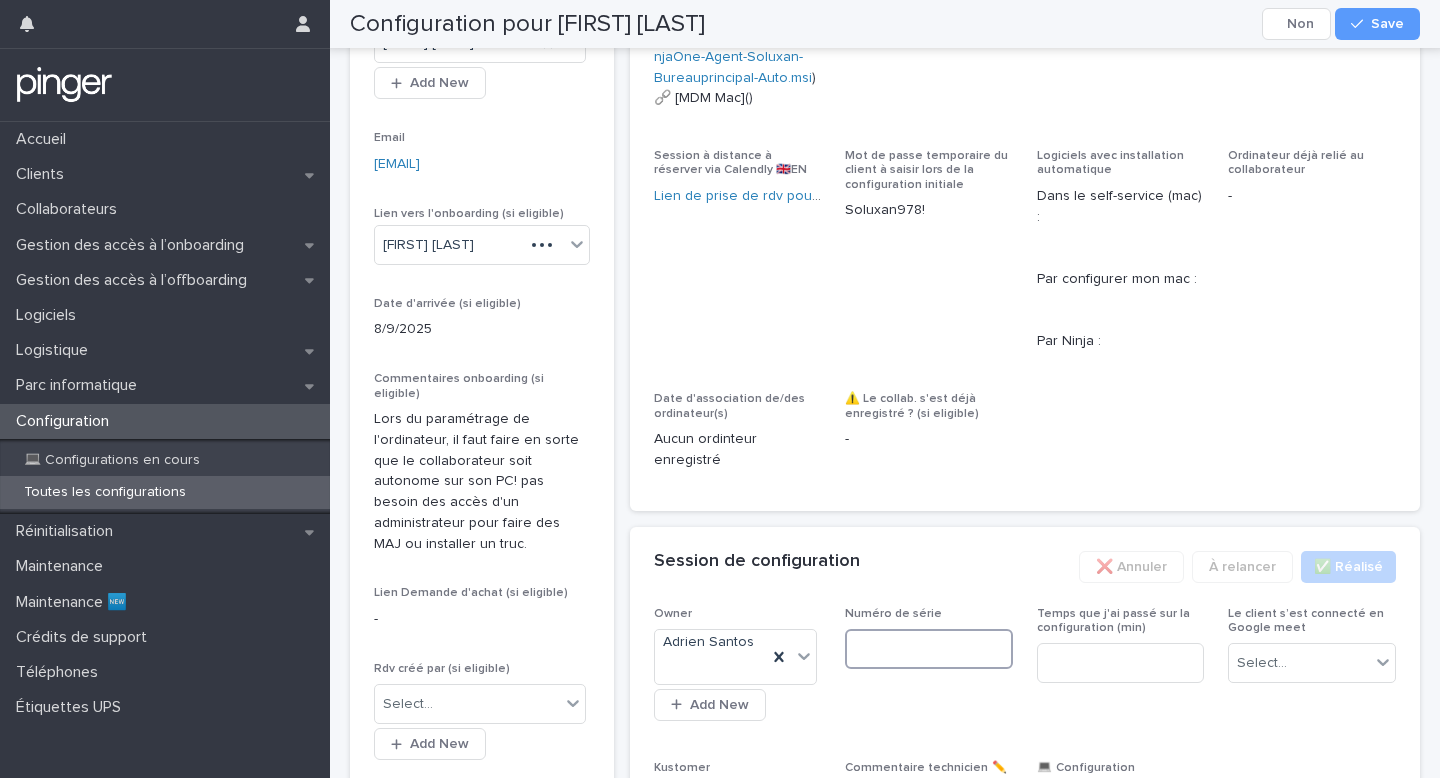 paste on "********" 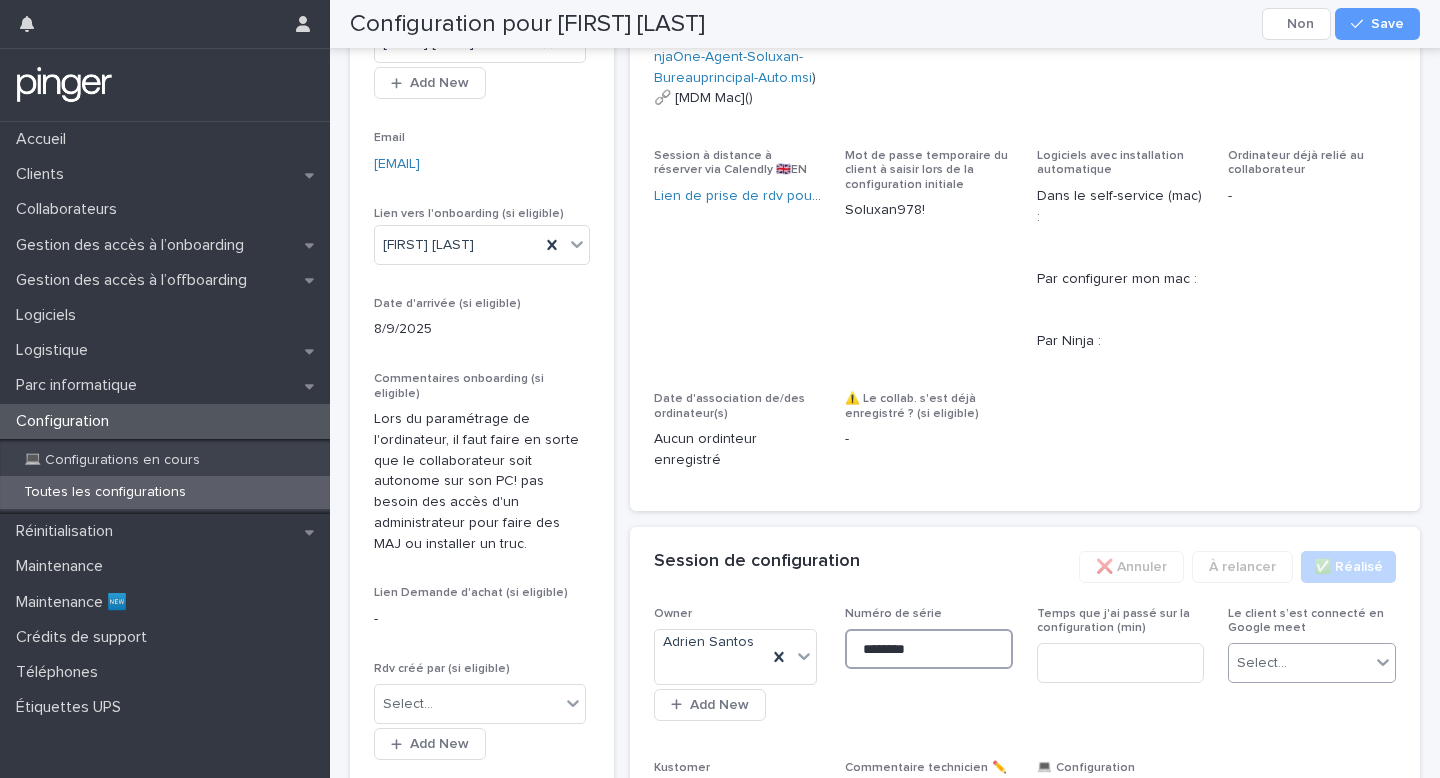 type on "********" 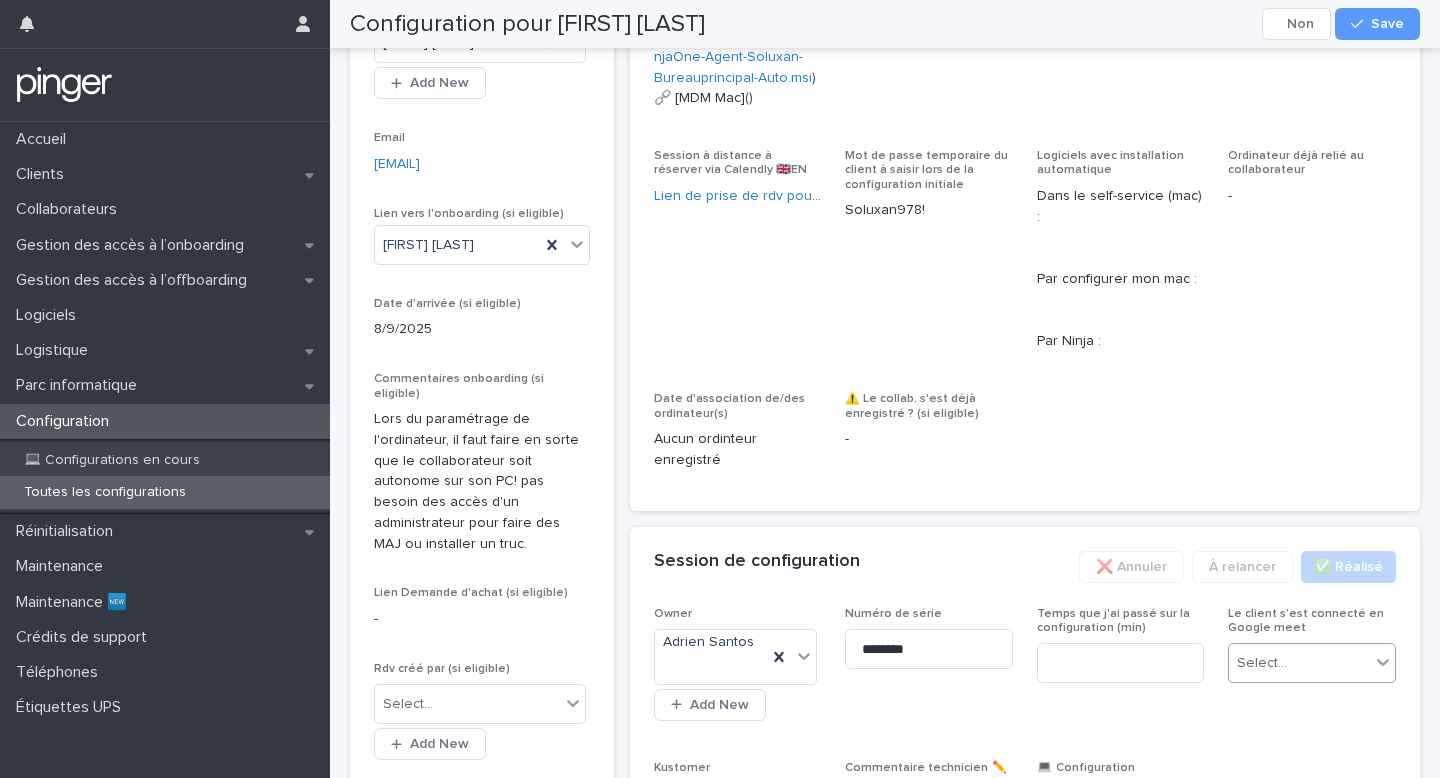 click on "Select..." at bounding box center [1299, 663] 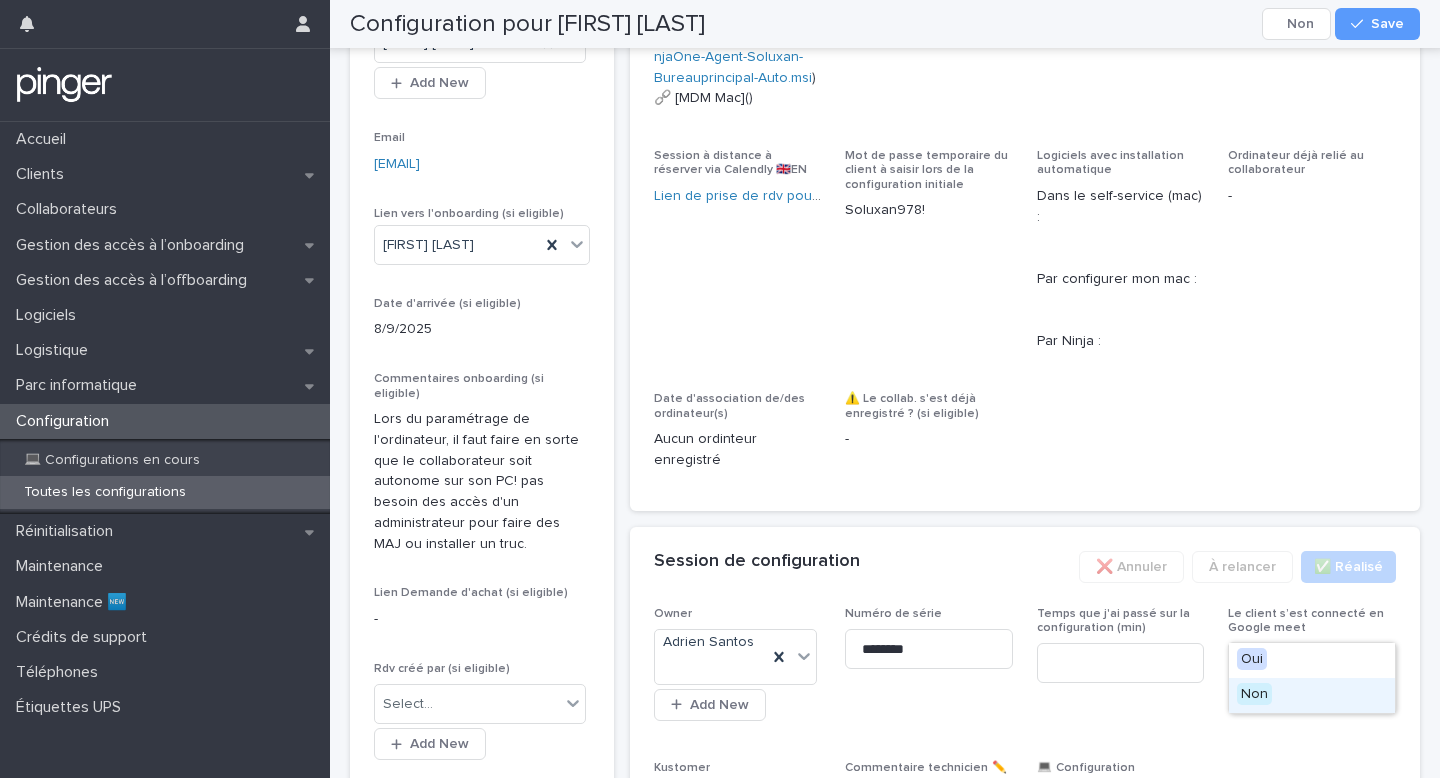click on "Non" at bounding box center (1312, 695) 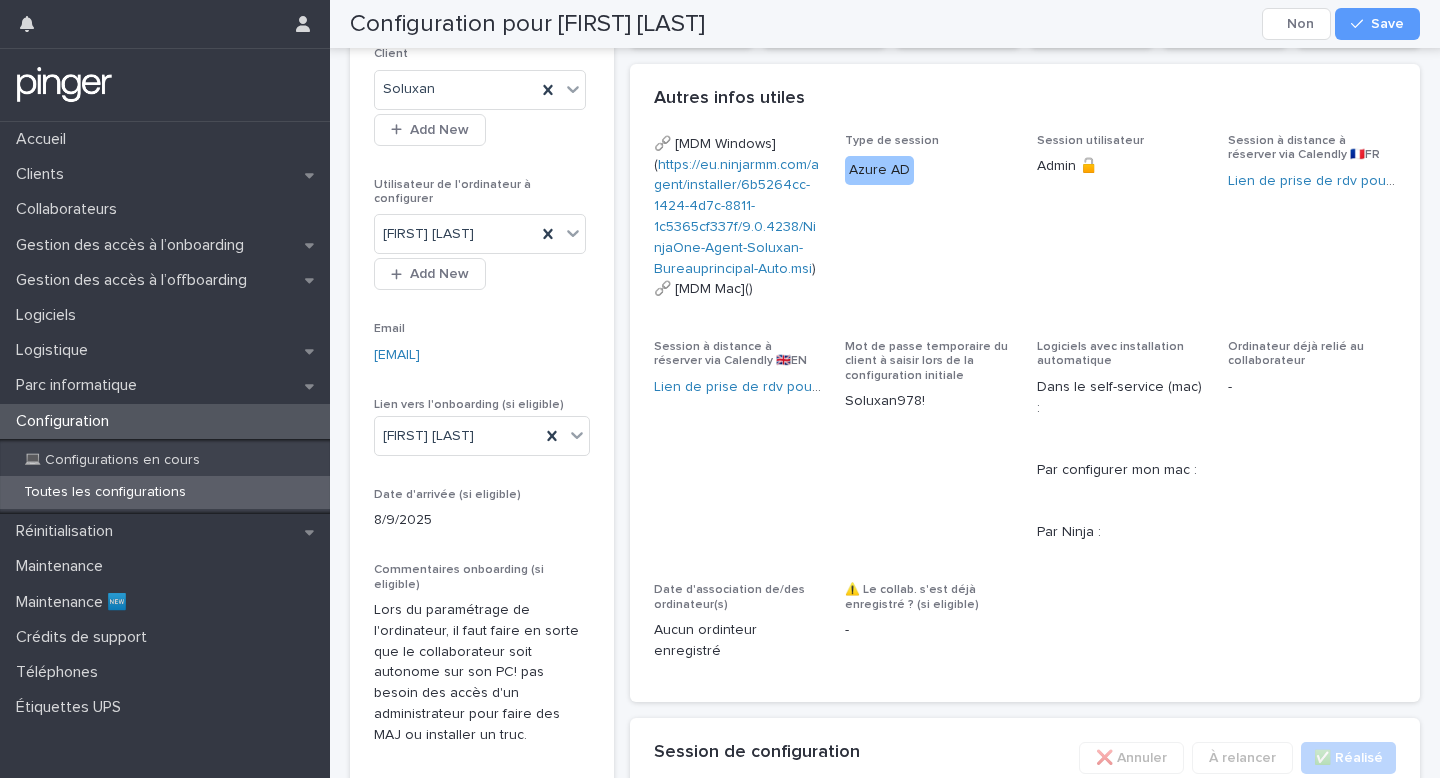 scroll, scrollTop: 175, scrollLeft: 0, axis: vertical 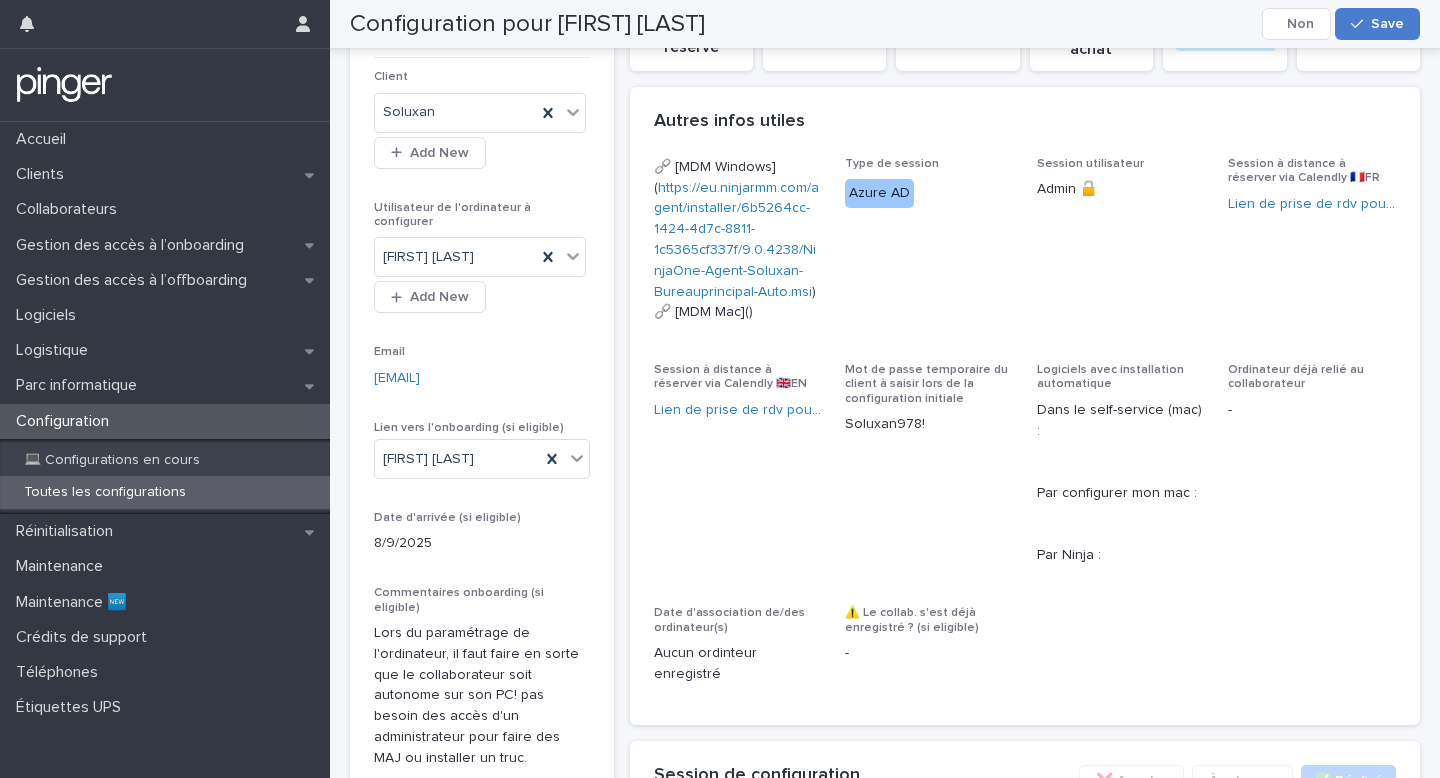 click on "Save" at bounding box center (1387, 24) 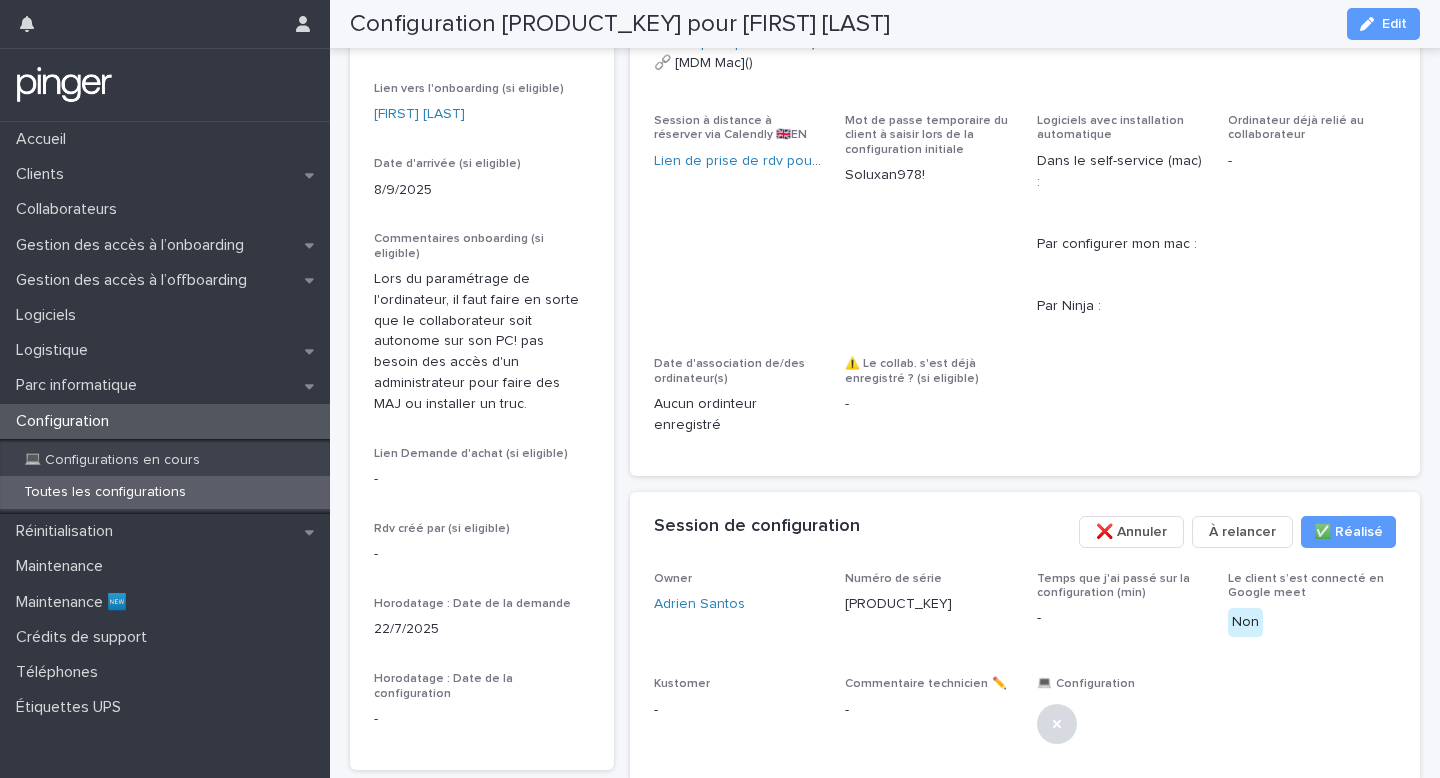 scroll, scrollTop: 504, scrollLeft: 0, axis: vertical 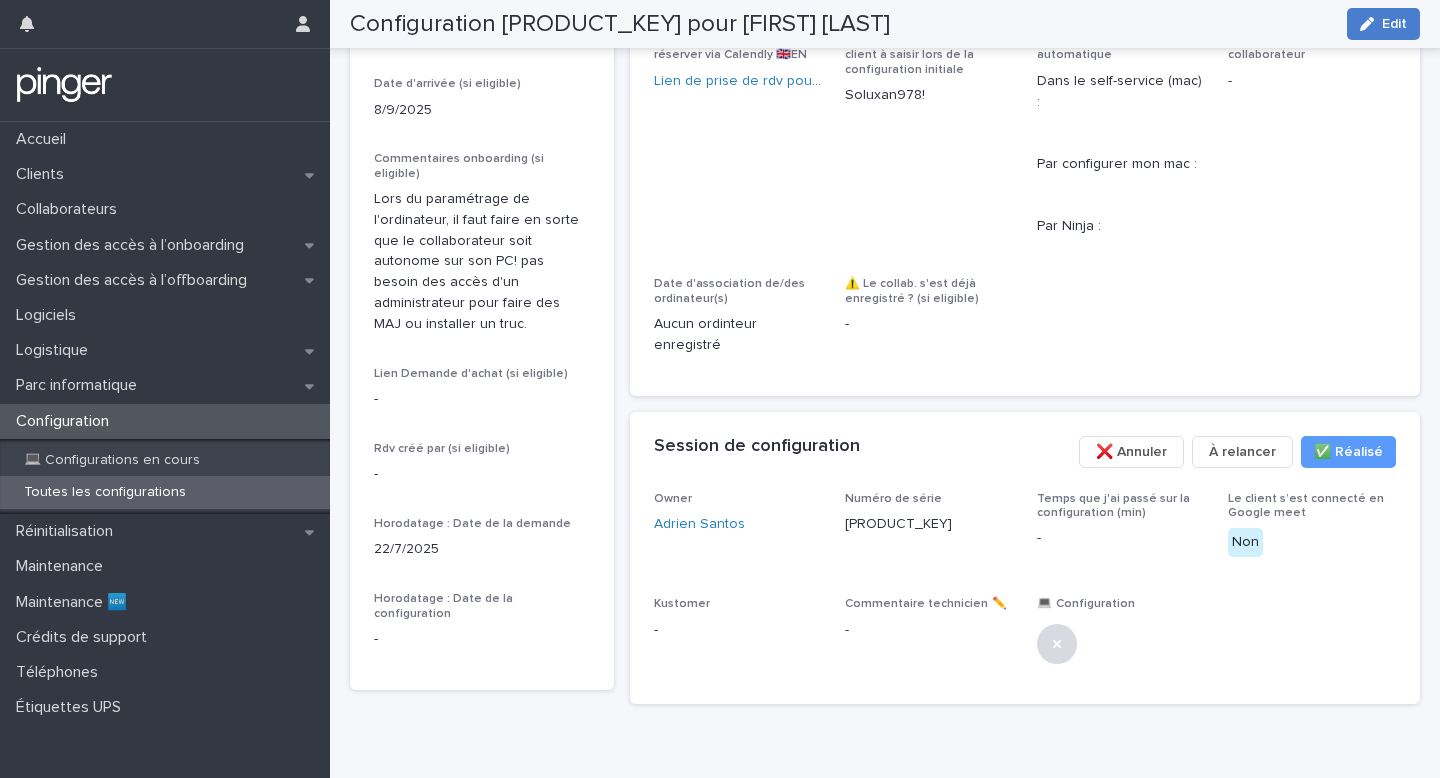 click on "Edit" at bounding box center [1383, 24] 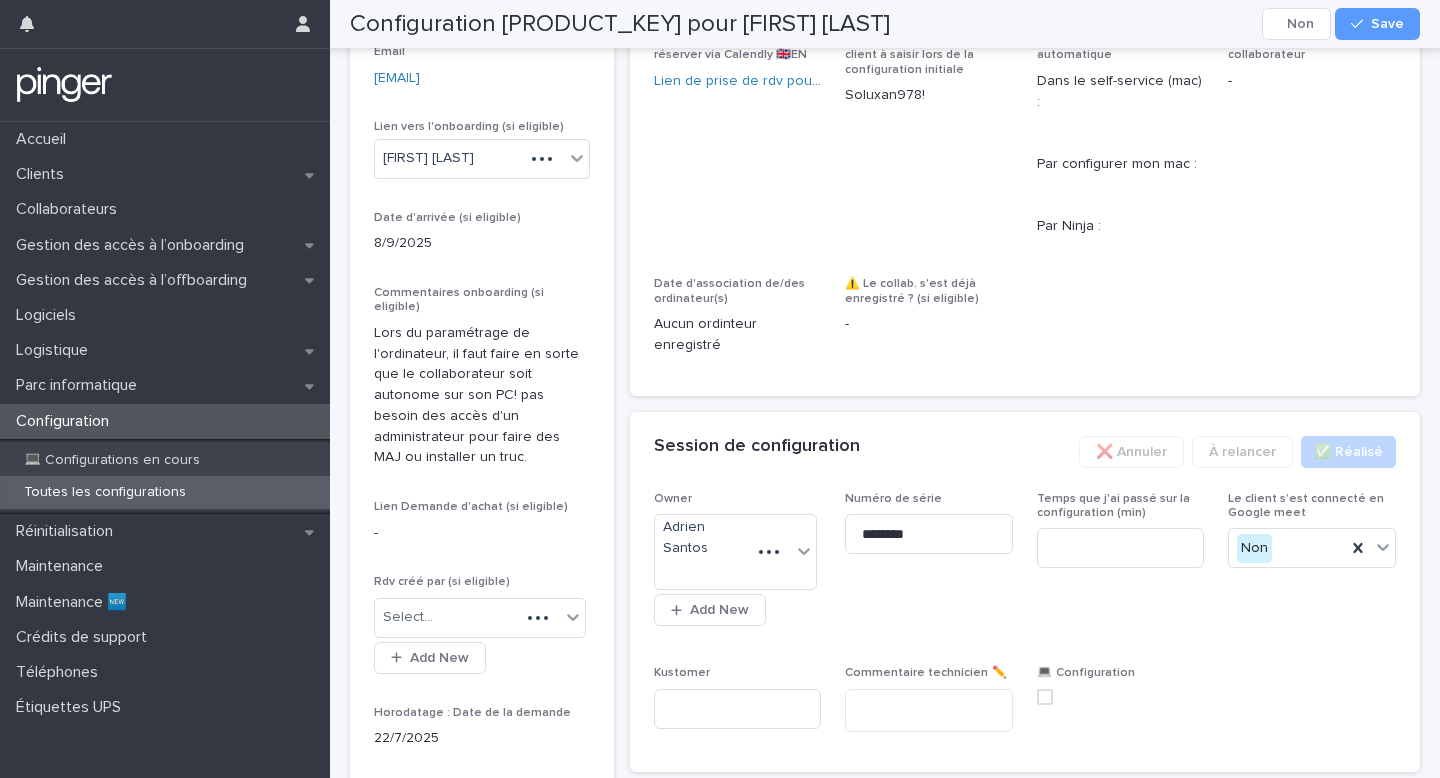 scroll, scrollTop: 572, scrollLeft: 0, axis: vertical 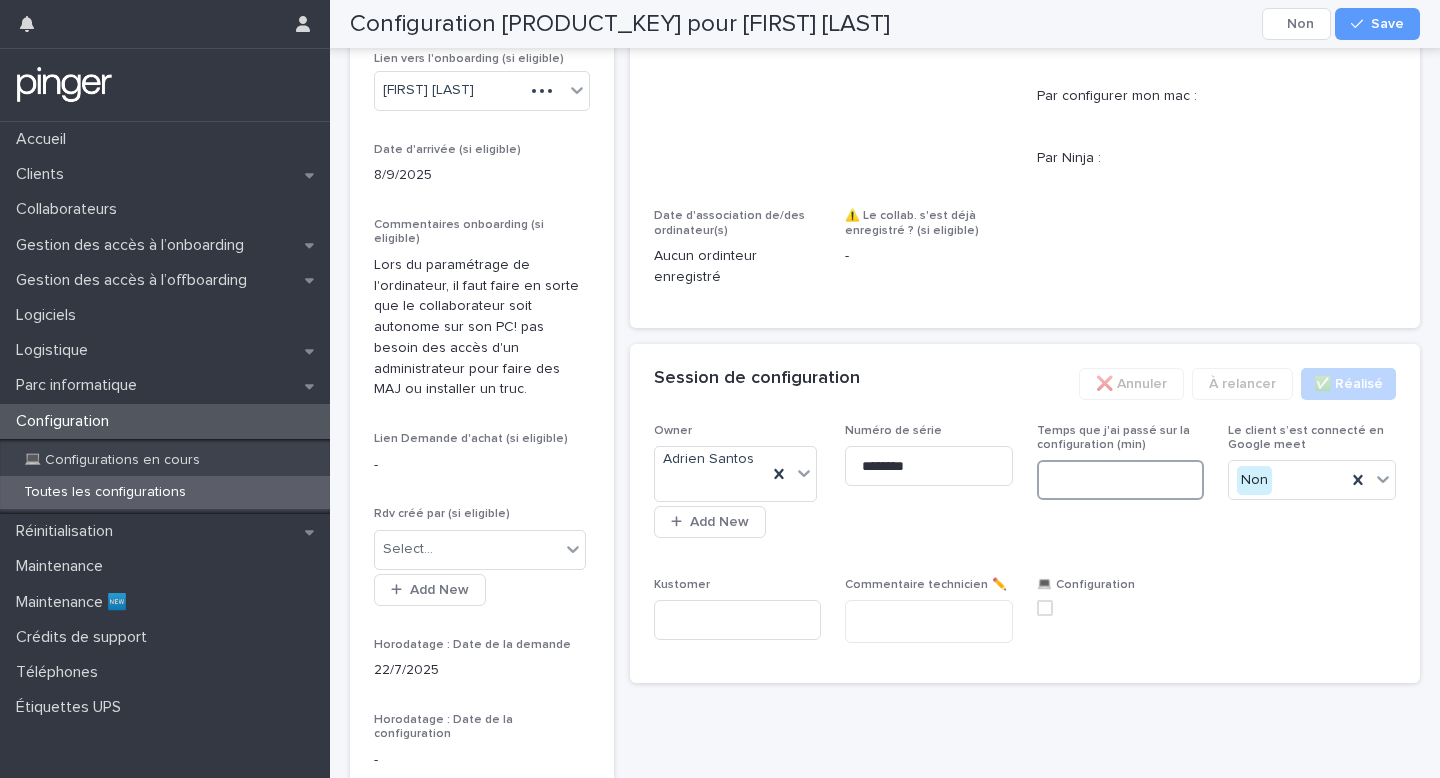 click at bounding box center (1121, 480) 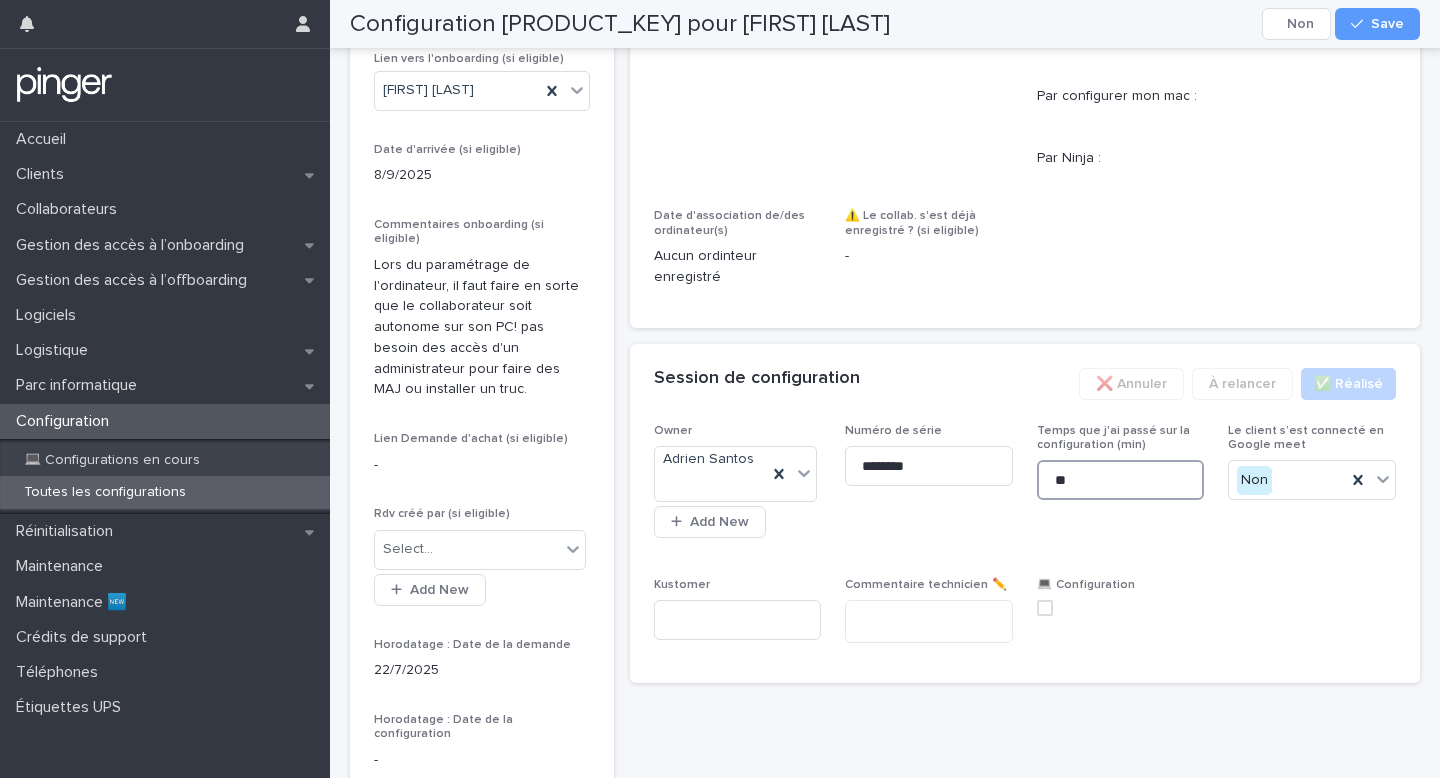 click at bounding box center (1045, 608) 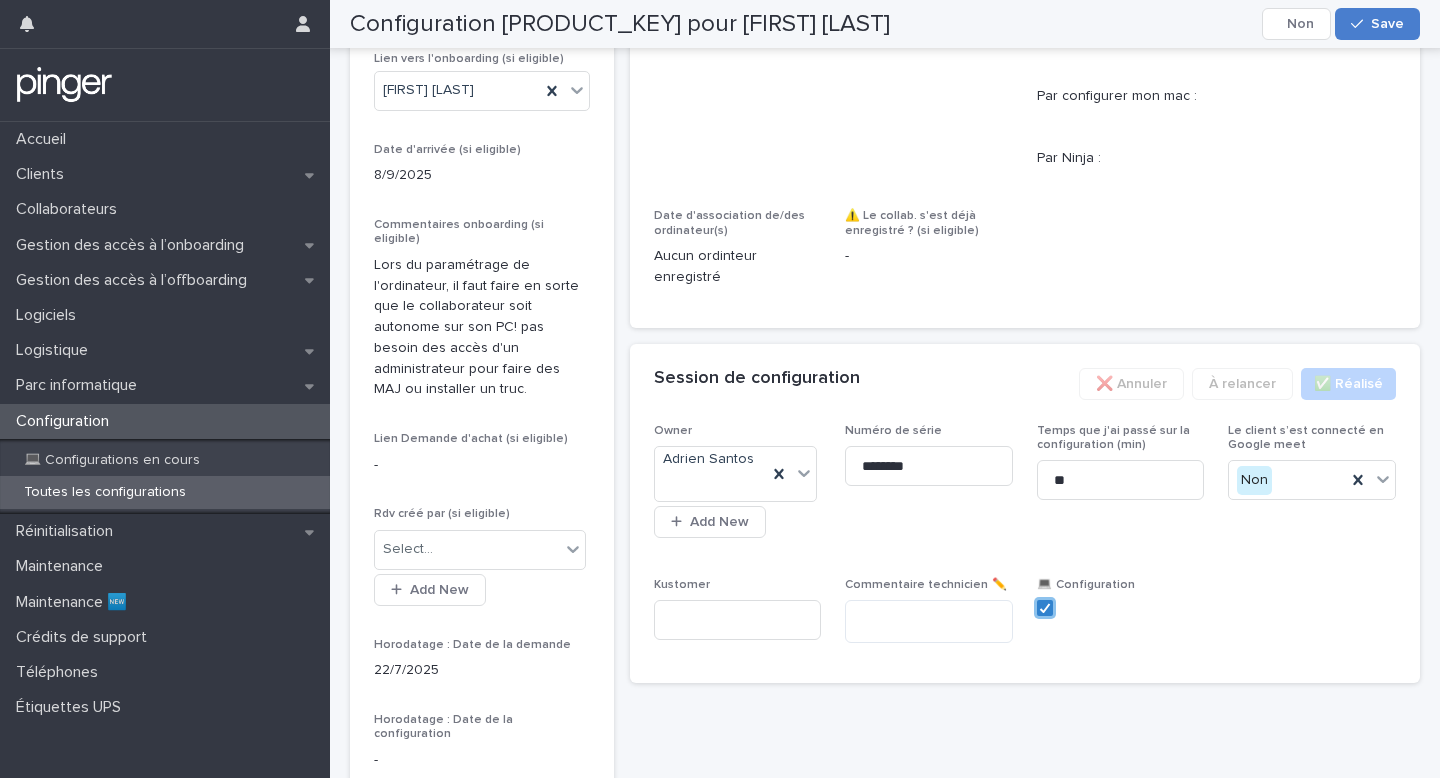 click on "Save" at bounding box center [1387, 24] 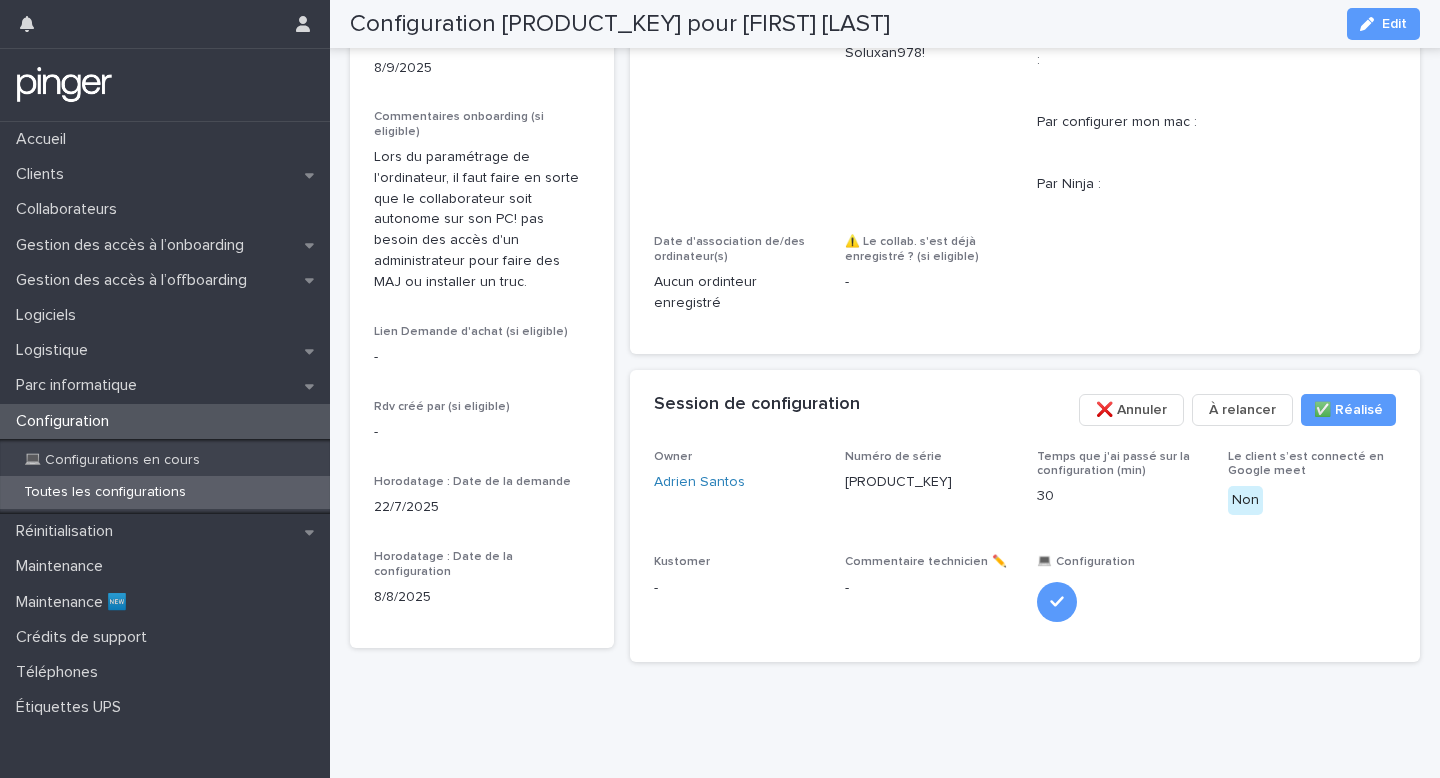 scroll, scrollTop: 504, scrollLeft: 0, axis: vertical 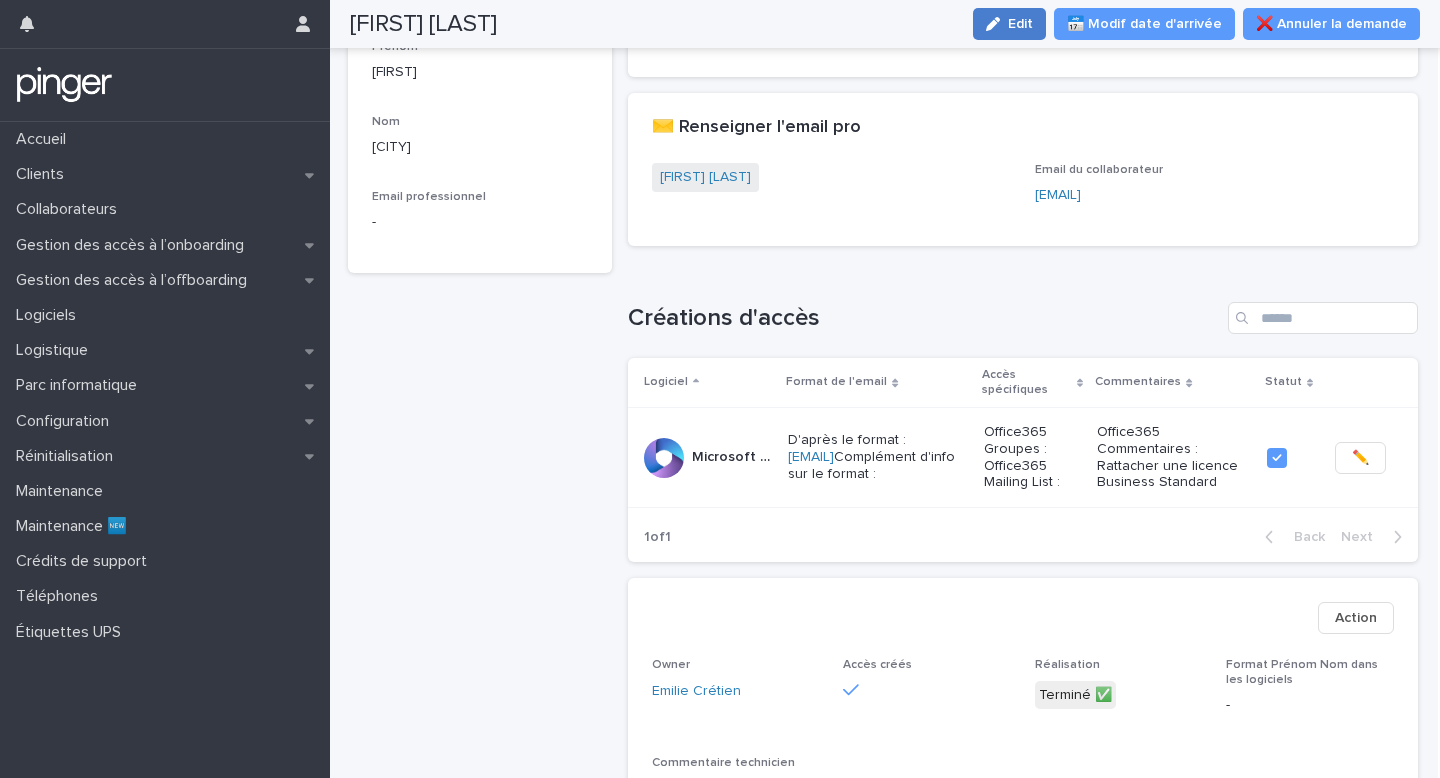 click on "Edit" at bounding box center [1009, 24] 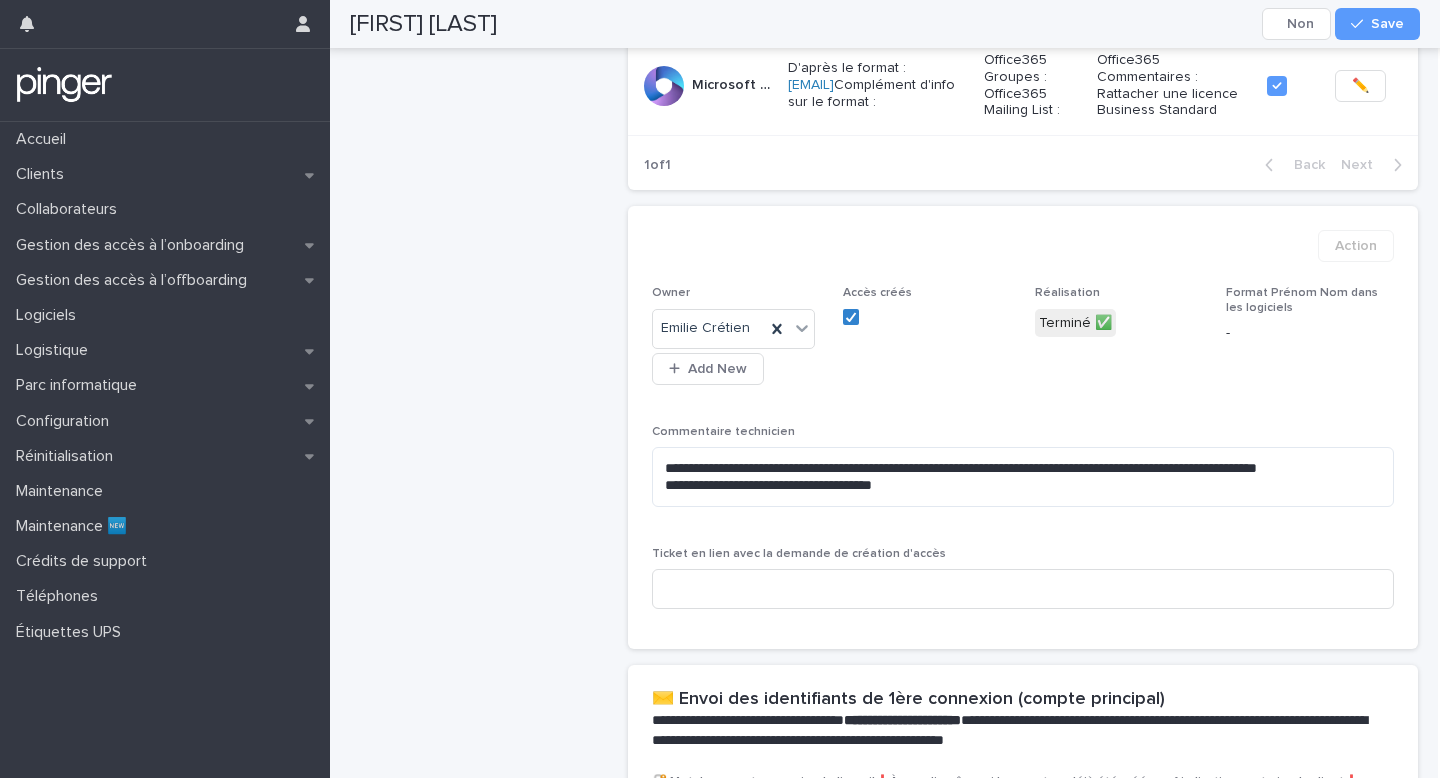 scroll, scrollTop: 948, scrollLeft: 0, axis: vertical 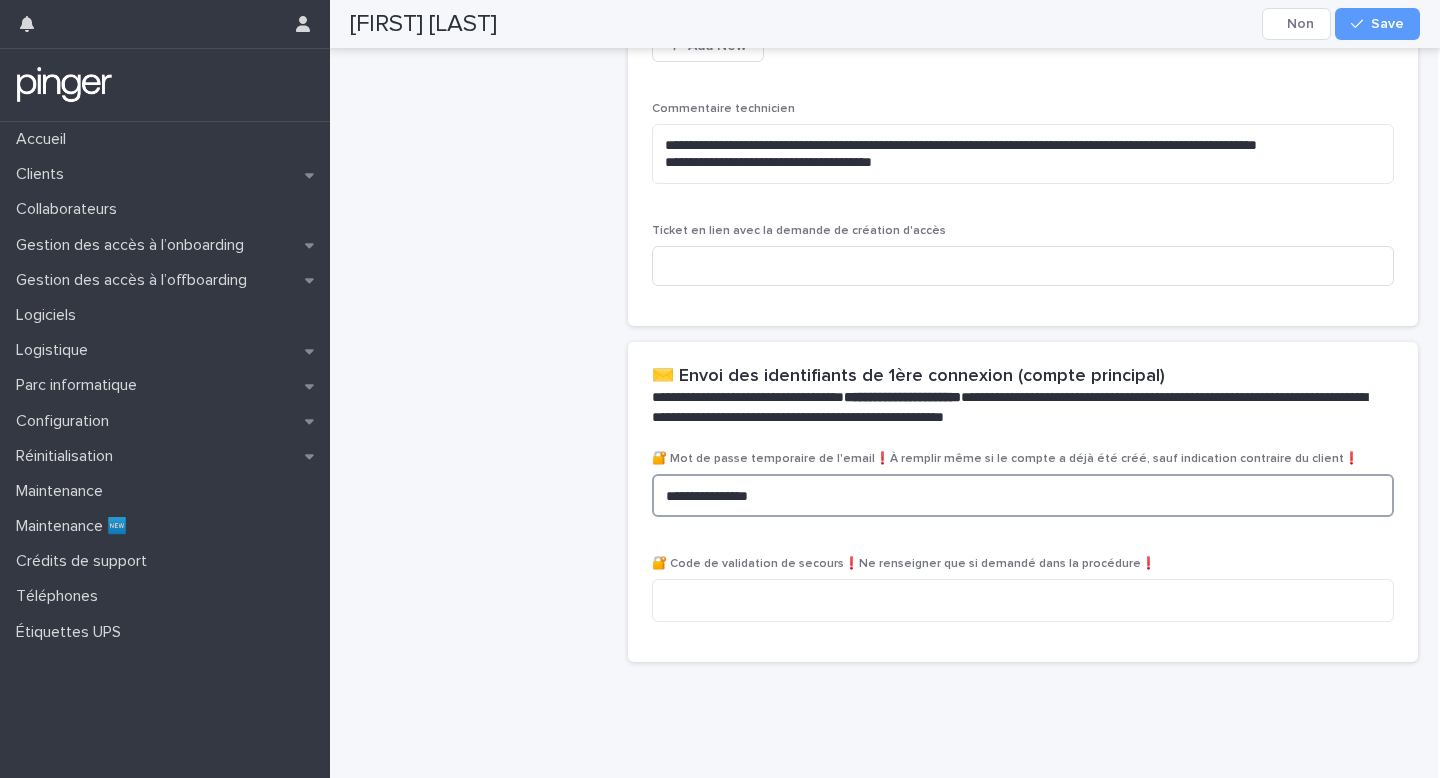 click on "**********" at bounding box center (1023, 495) 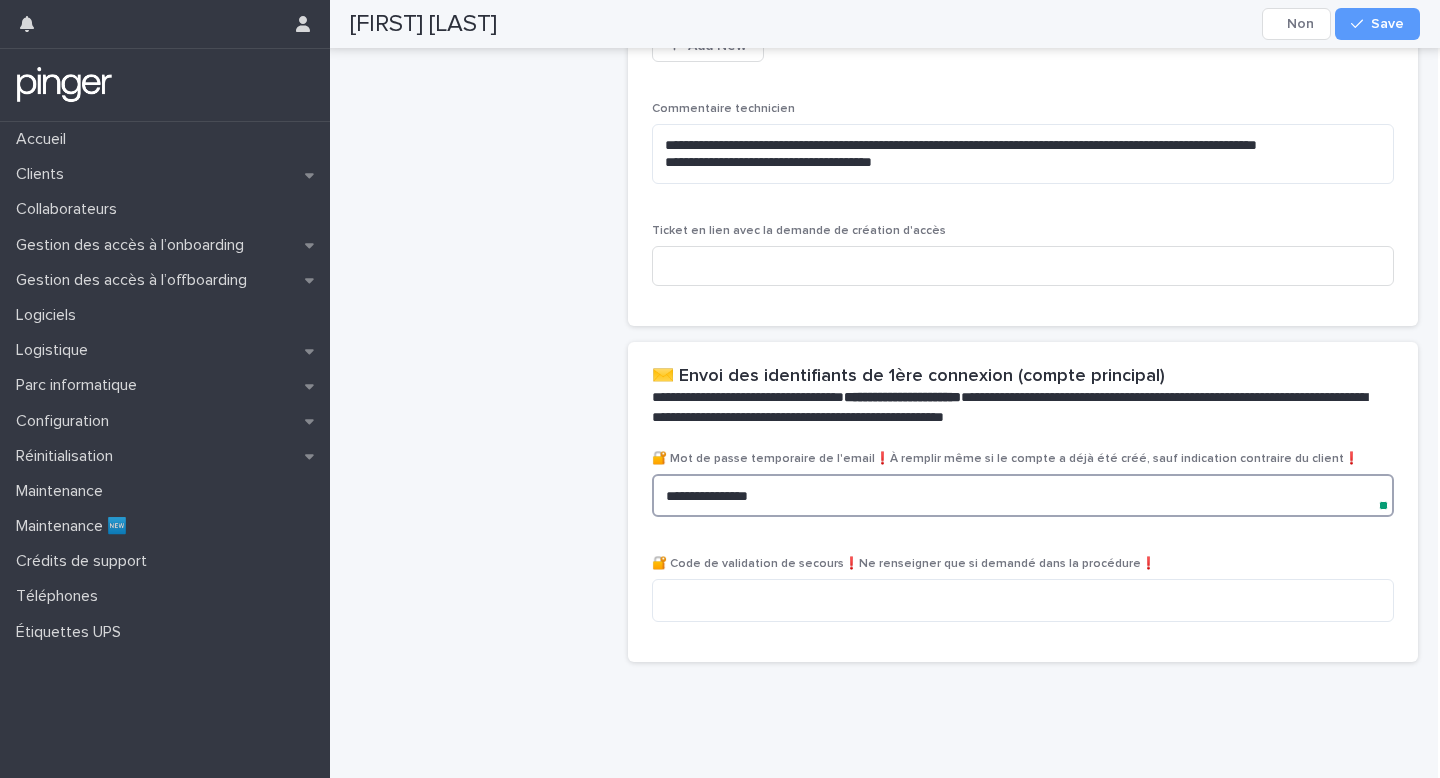 click on "**********" at bounding box center [1023, 495] 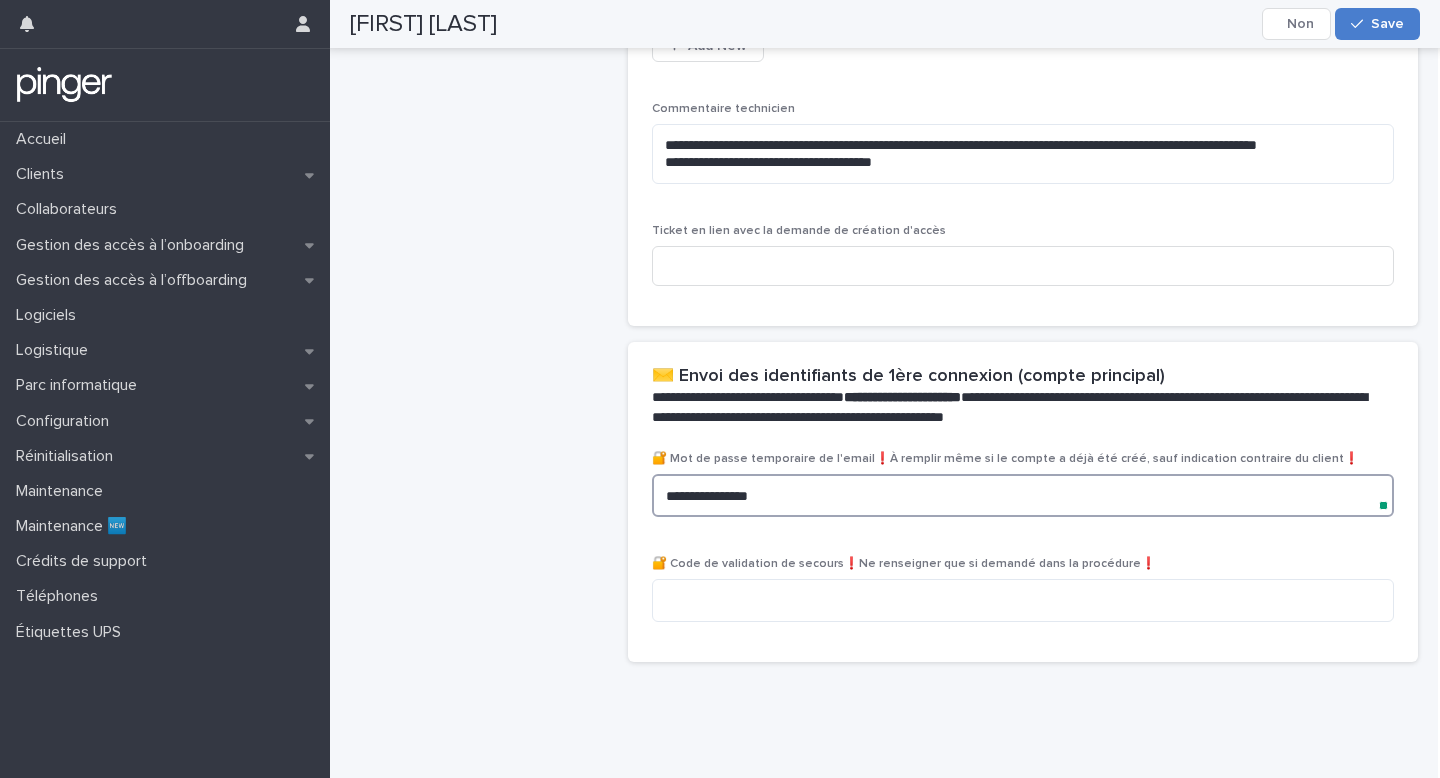 type on "**********" 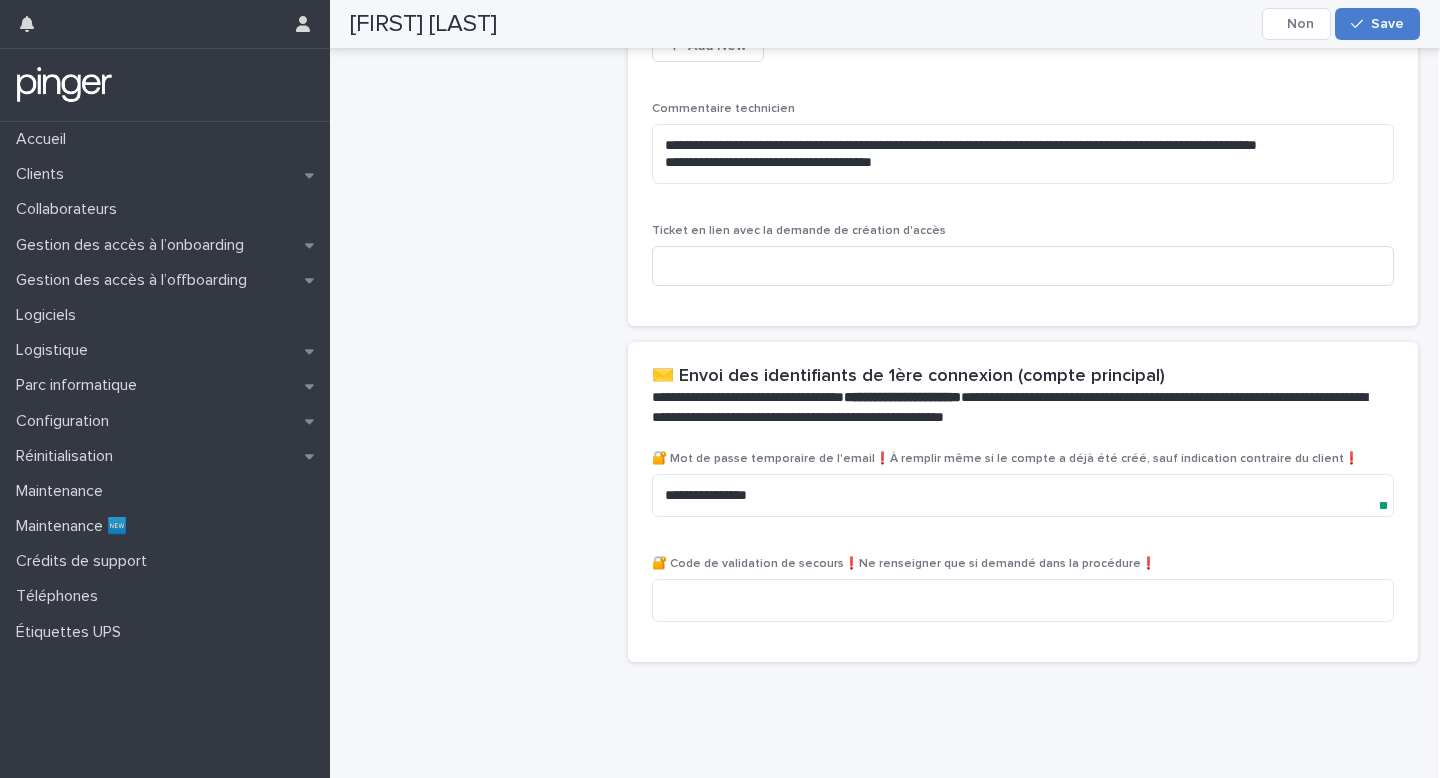 click on "Save" at bounding box center (1387, 24) 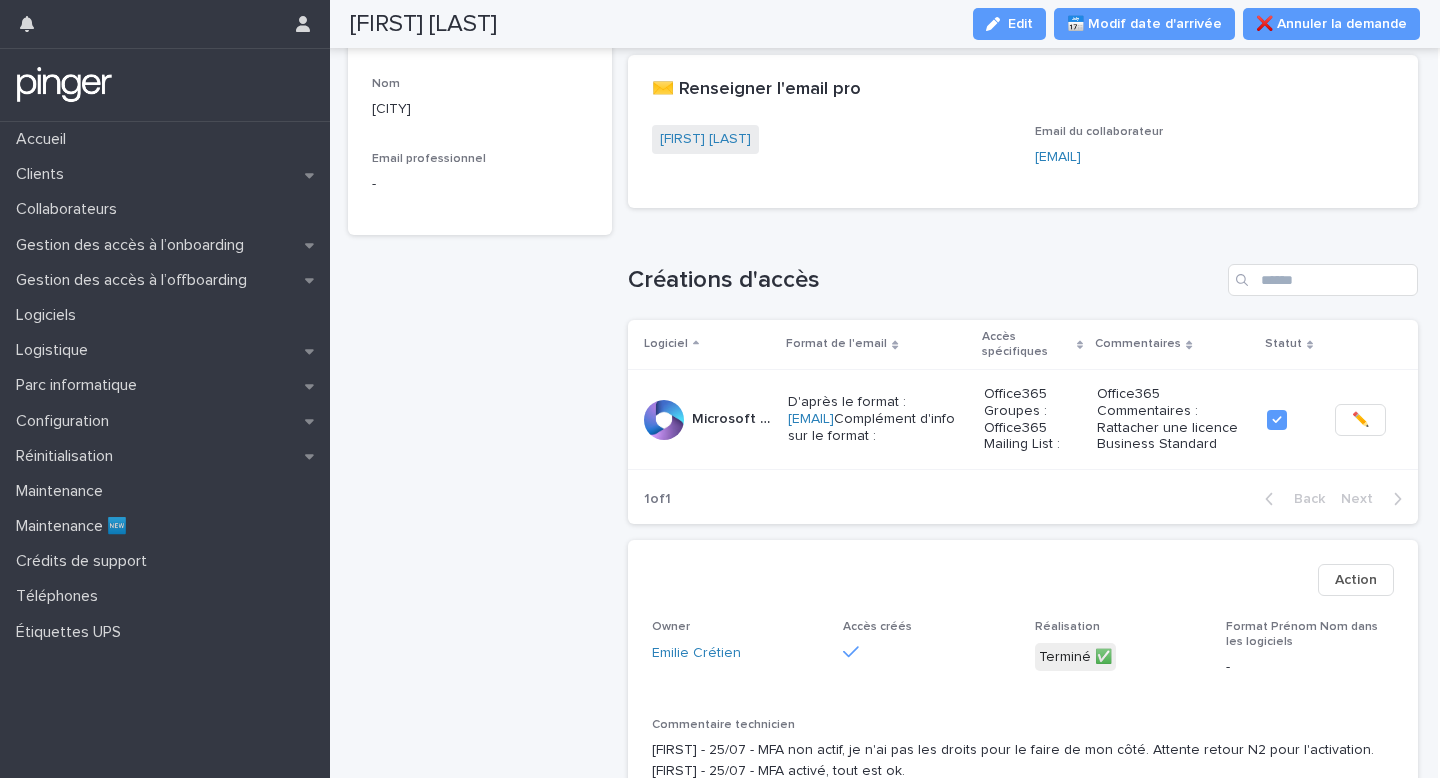 scroll, scrollTop: 0, scrollLeft: 0, axis: both 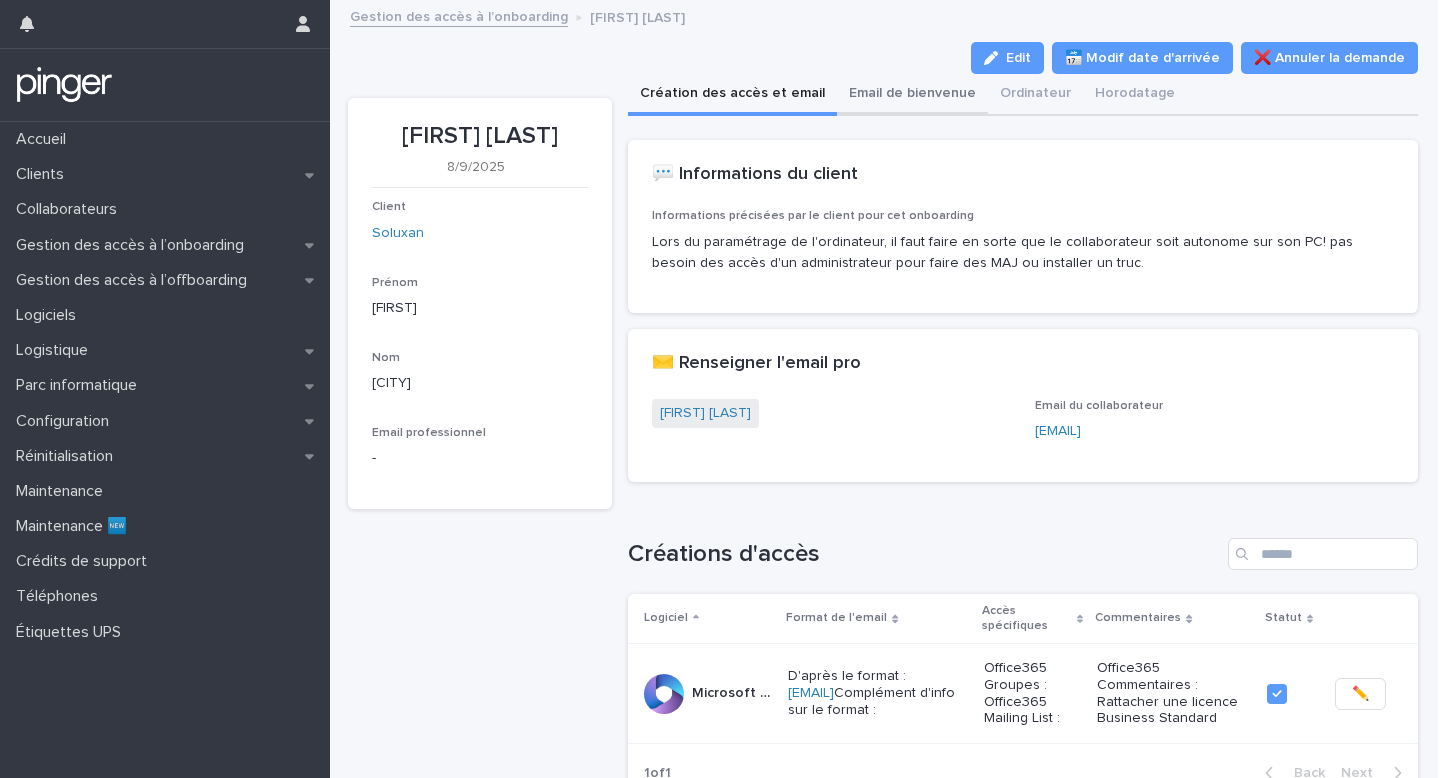 click on "Email de bienvenue" at bounding box center [912, 95] 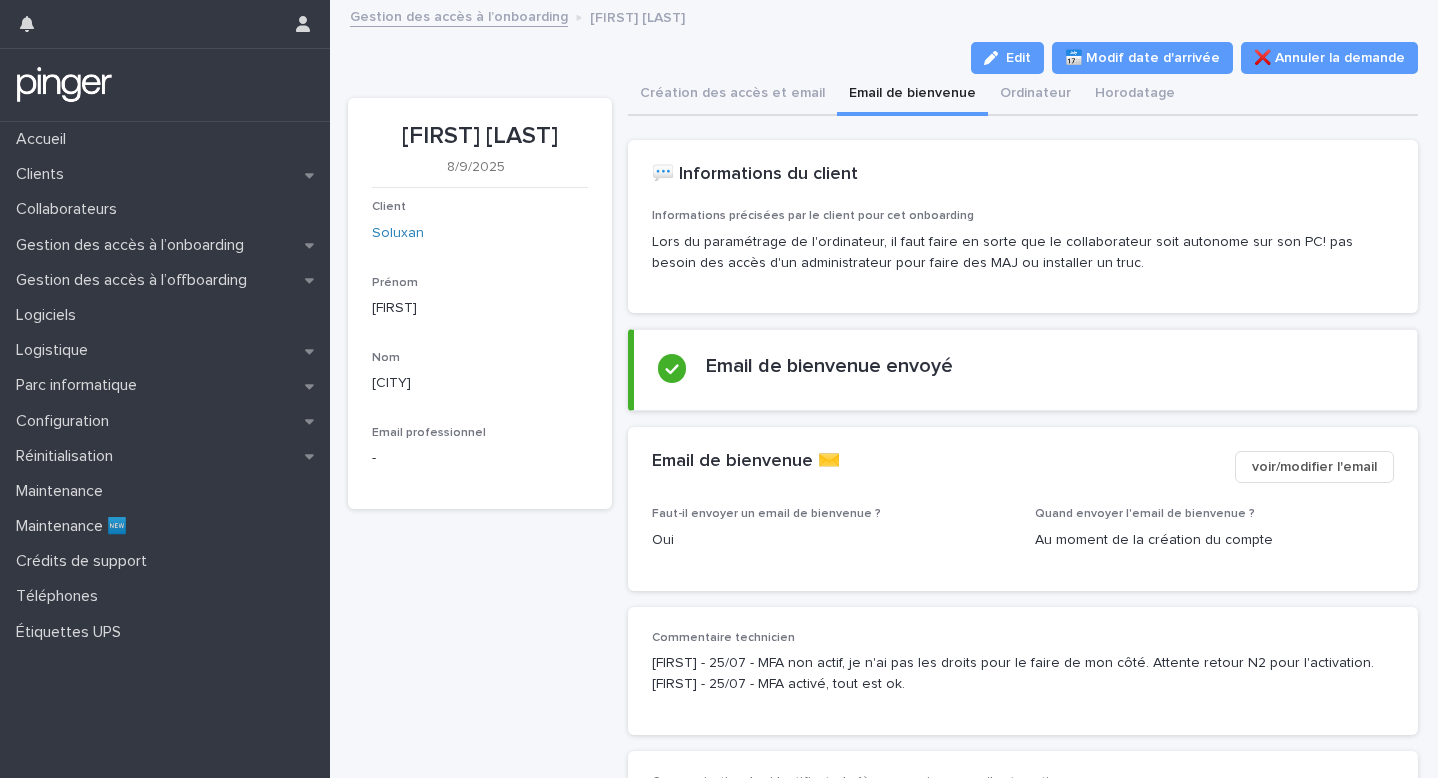 click on "voir/modifier l'email" at bounding box center (1314, 467) 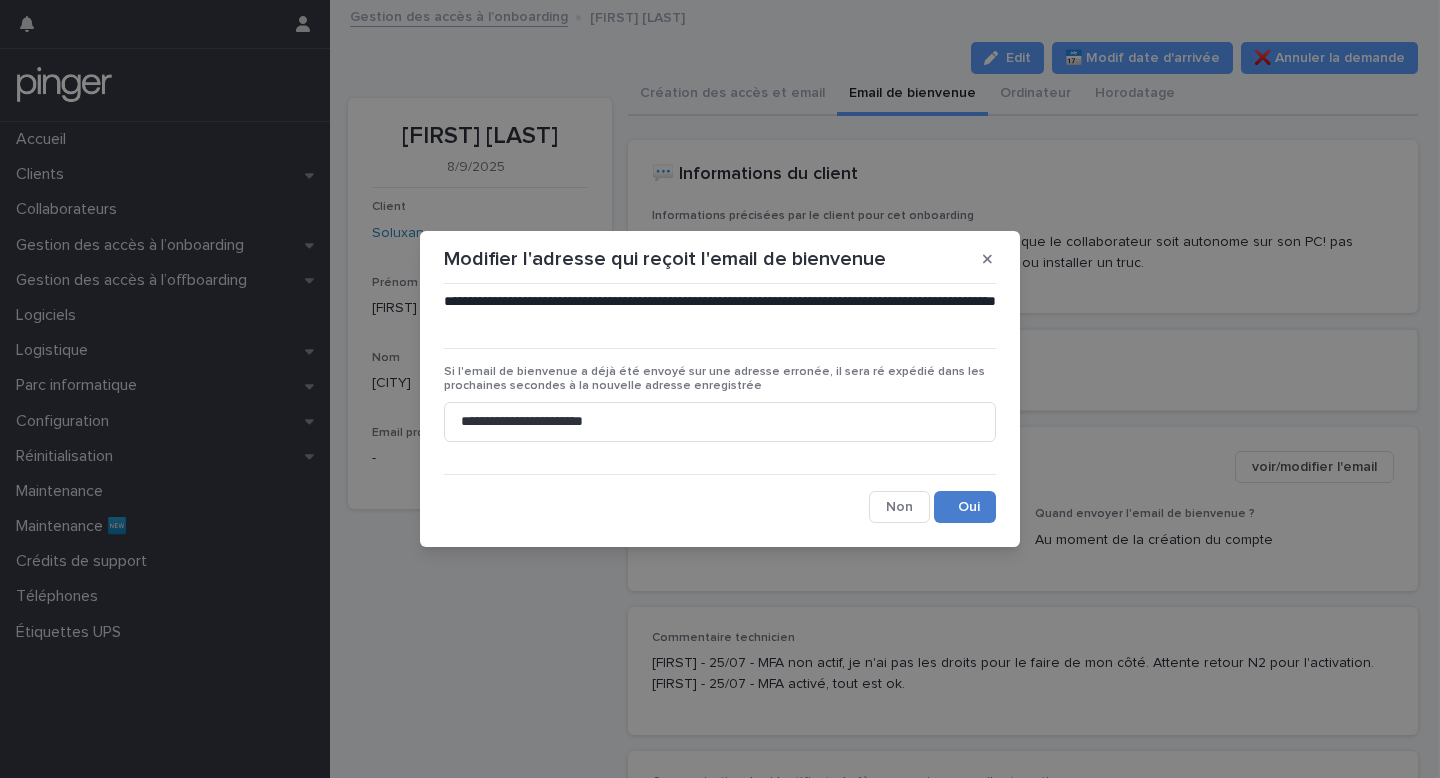 click on "Save" at bounding box center (965, 507) 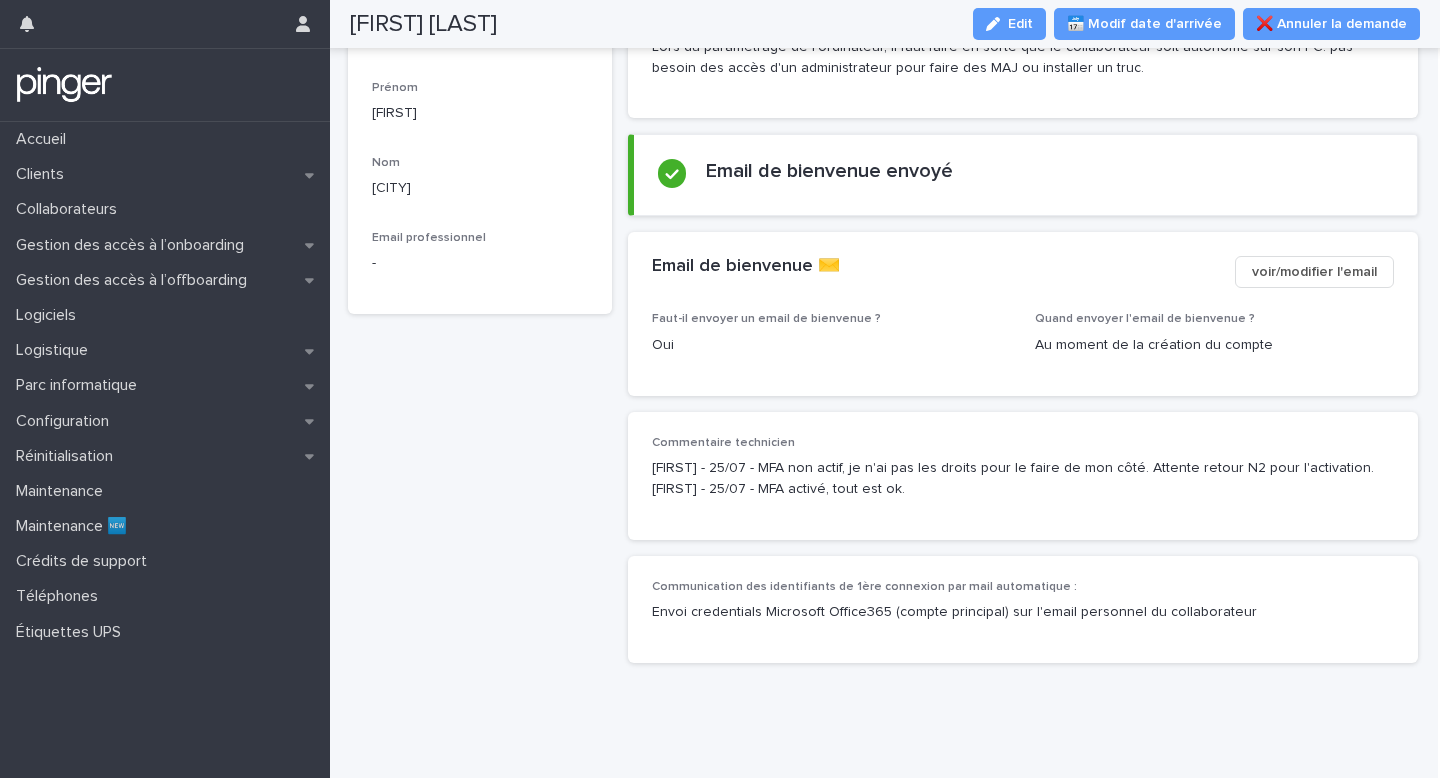 scroll, scrollTop: 0, scrollLeft: 0, axis: both 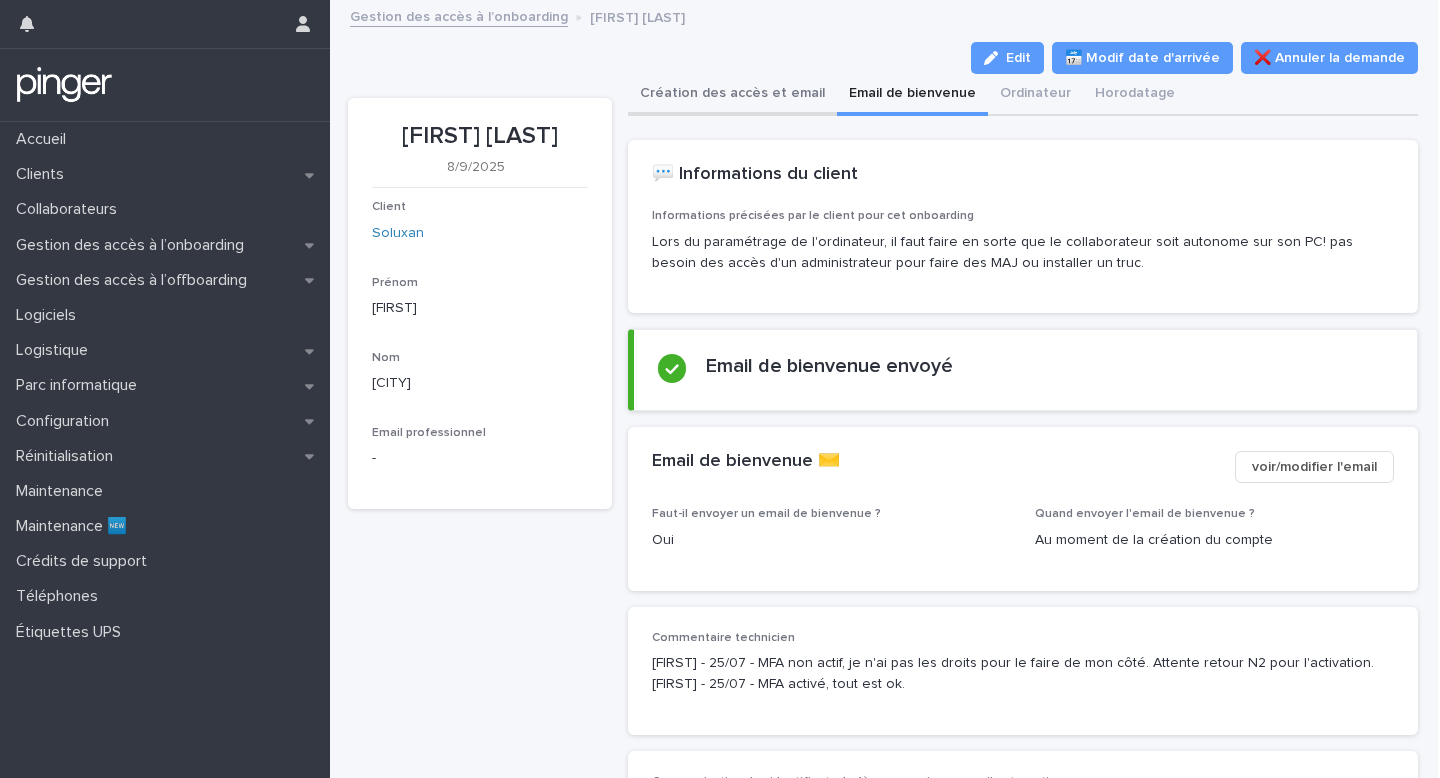 click on "Création des accès et email" at bounding box center (732, 95) 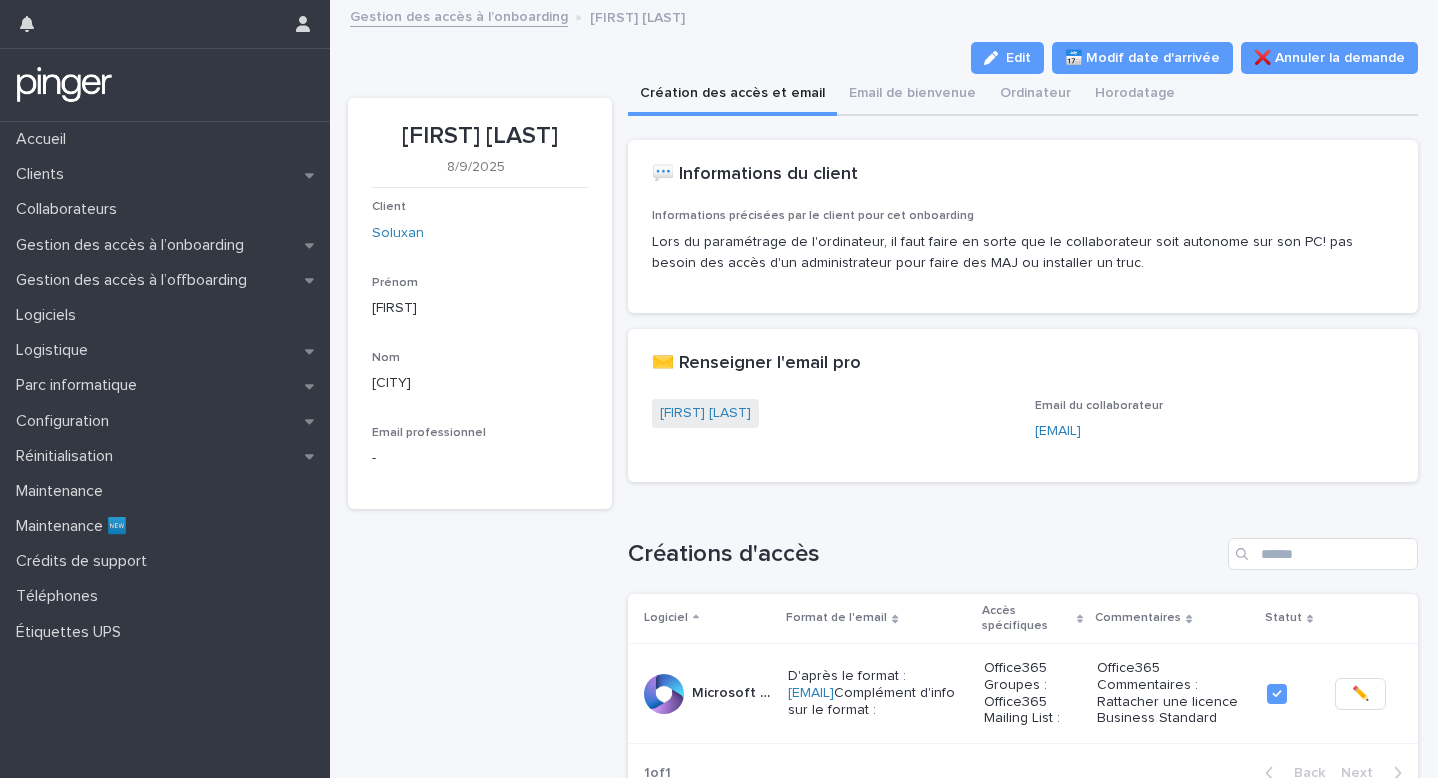 click on "Création des accès et email" at bounding box center [732, 95] 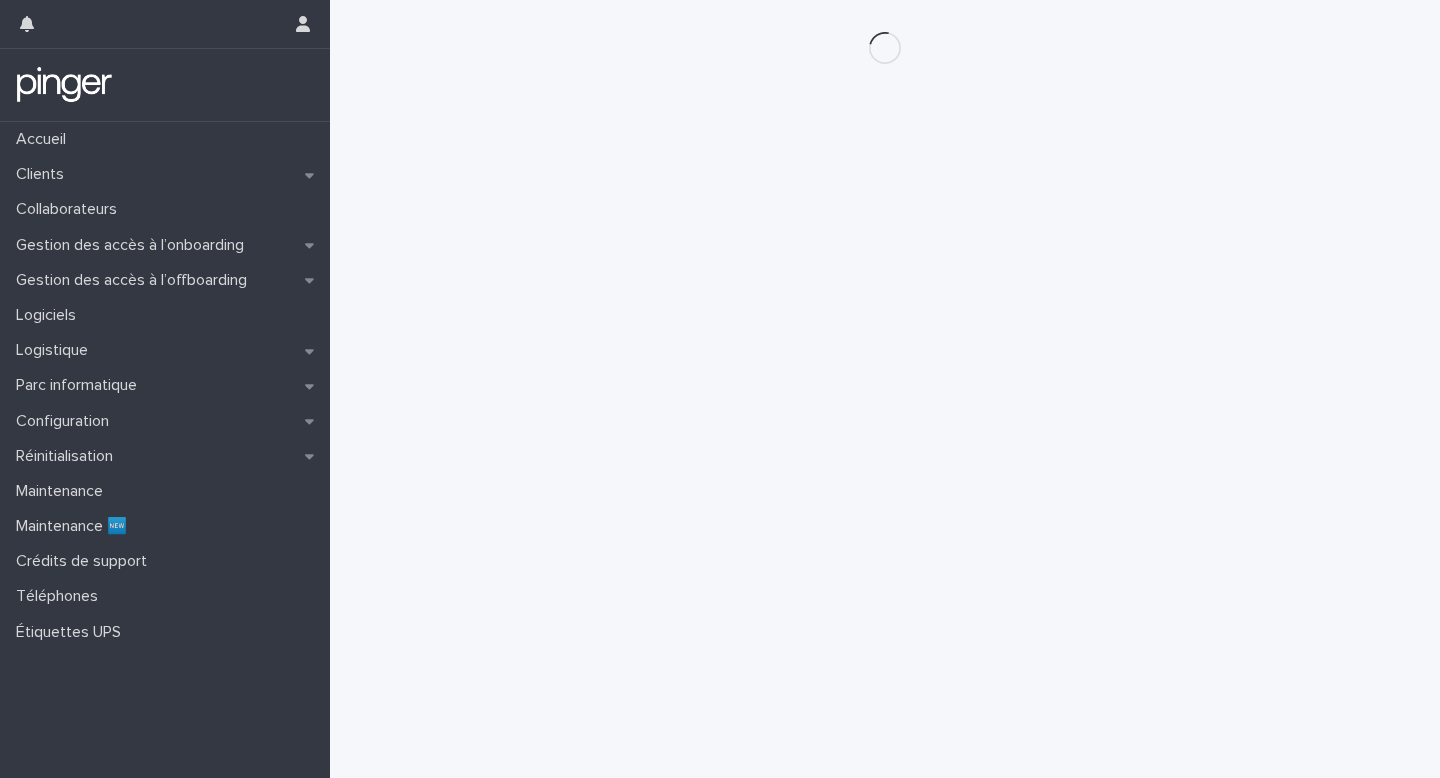 scroll, scrollTop: 0, scrollLeft: 0, axis: both 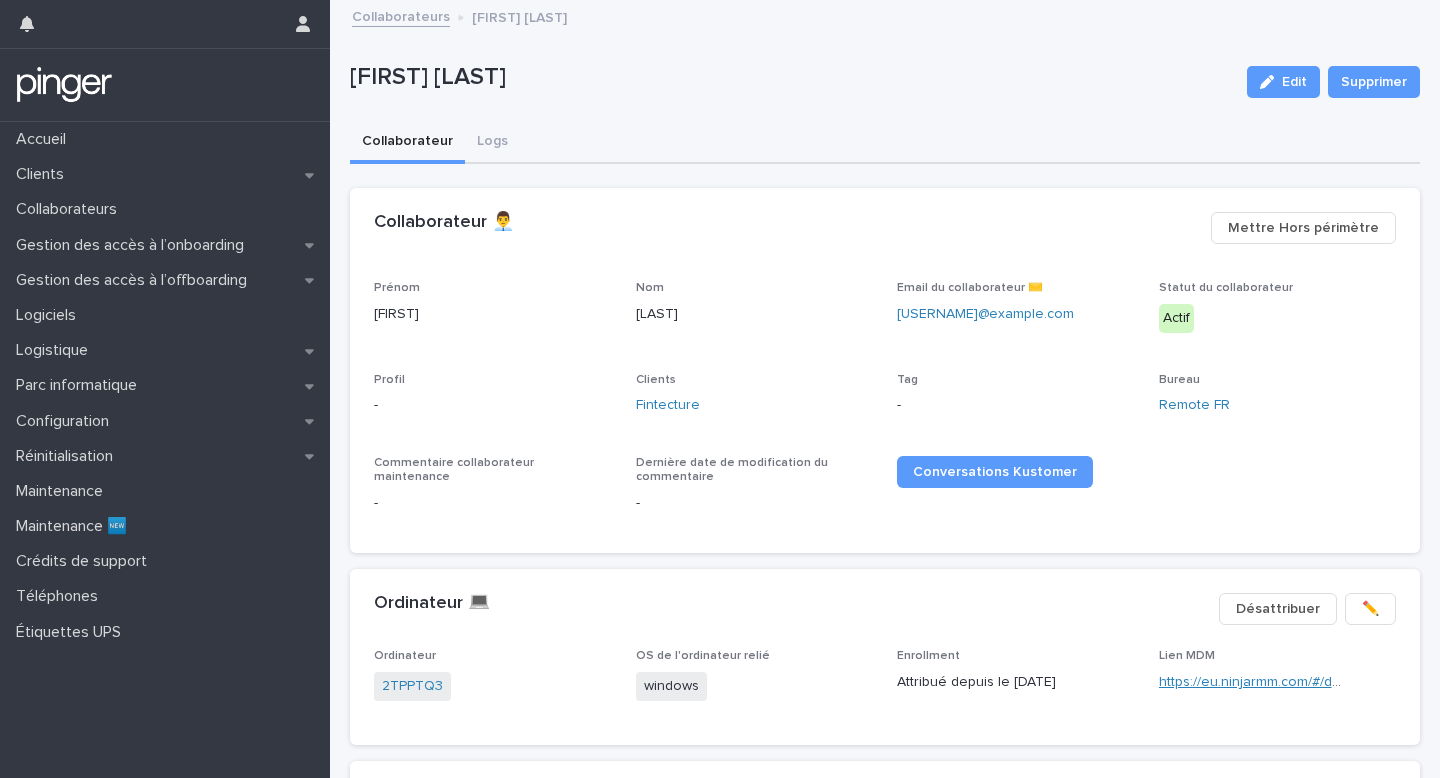 click on "https://eu.ninjarmm.com/#/deviceDashboard/4666/overview" at bounding box center [1350, 682] 